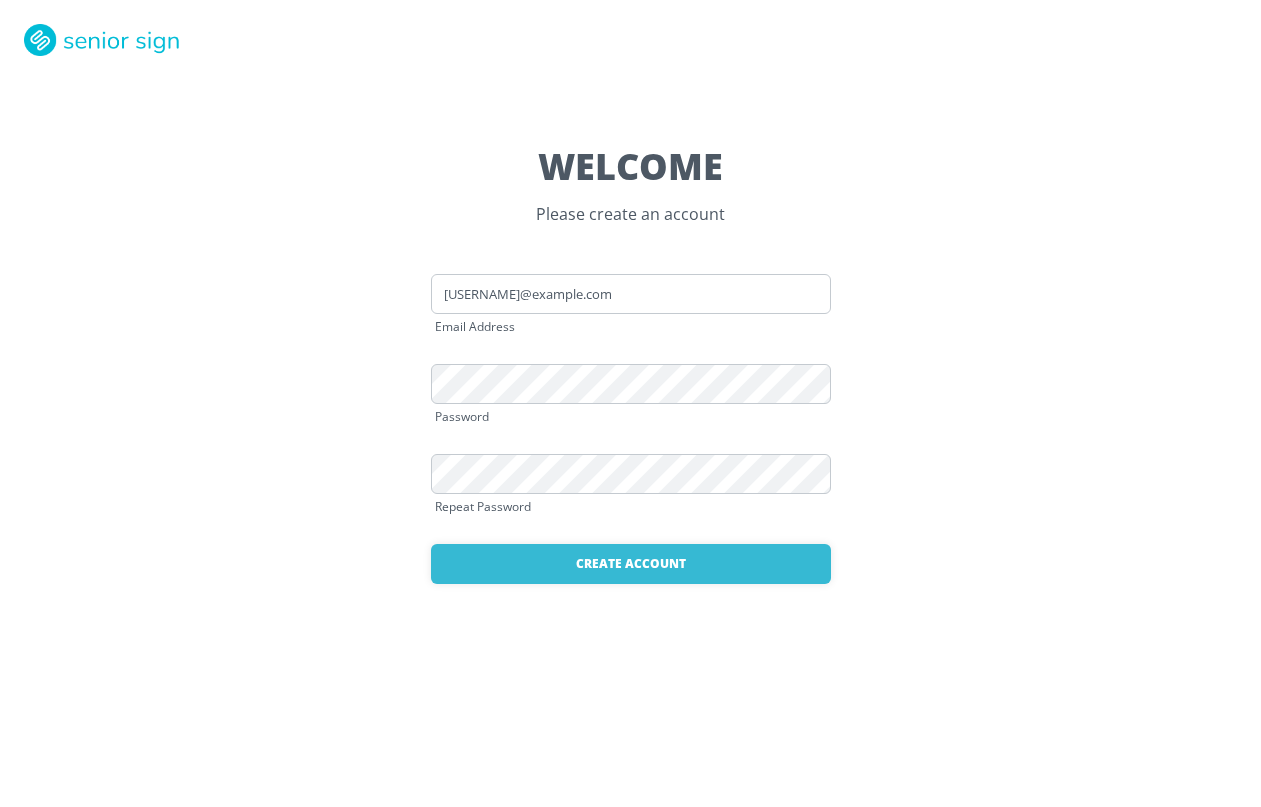 scroll, scrollTop: 0, scrollLeft: 0, axis: both 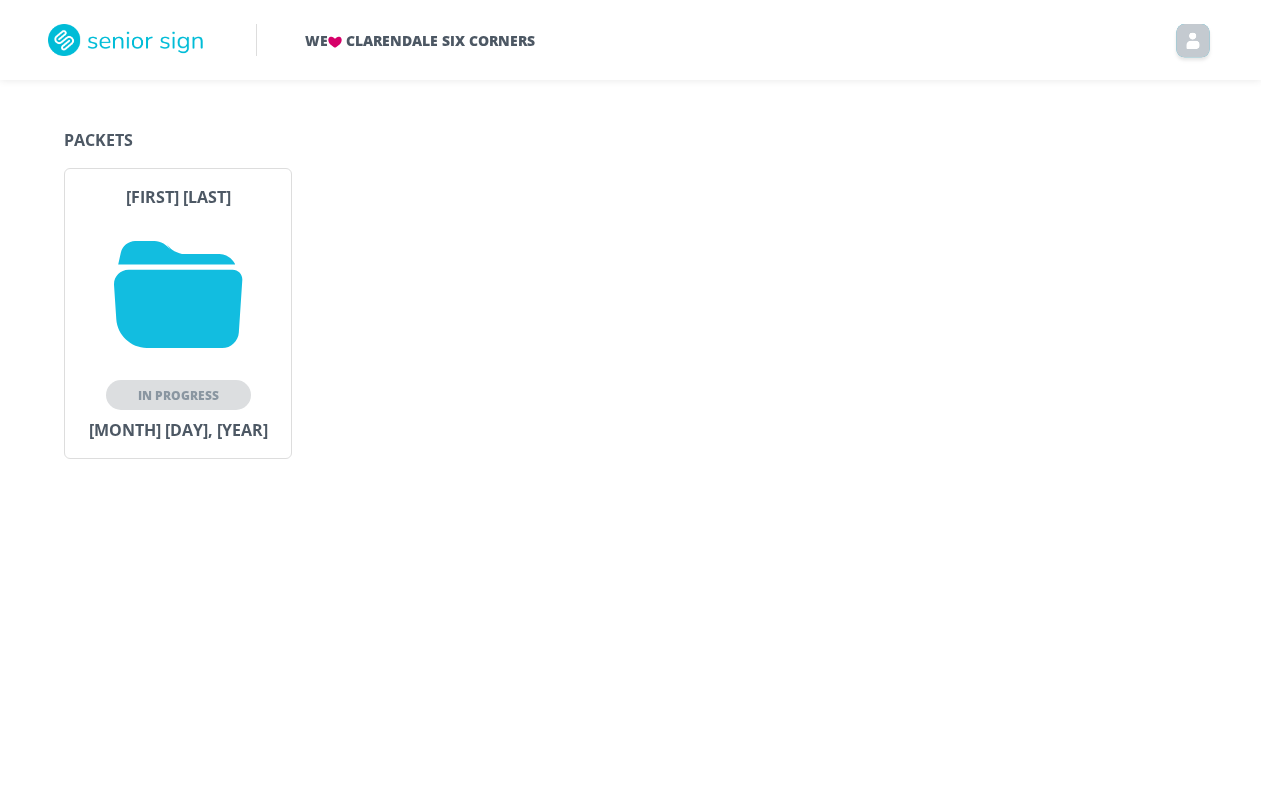 click at bounding box center [178, 294] 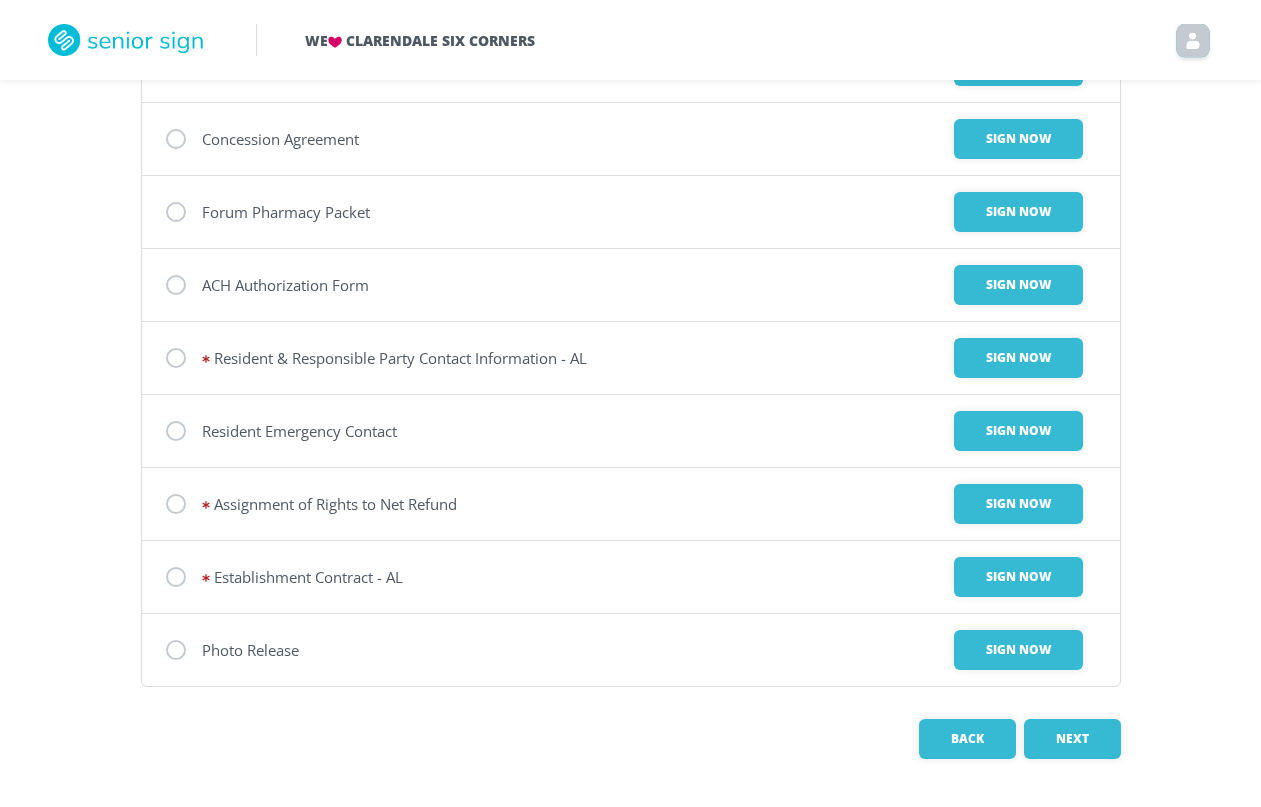 scroll, scrollTop: 265, scrollLeft: 0, axis: vertical 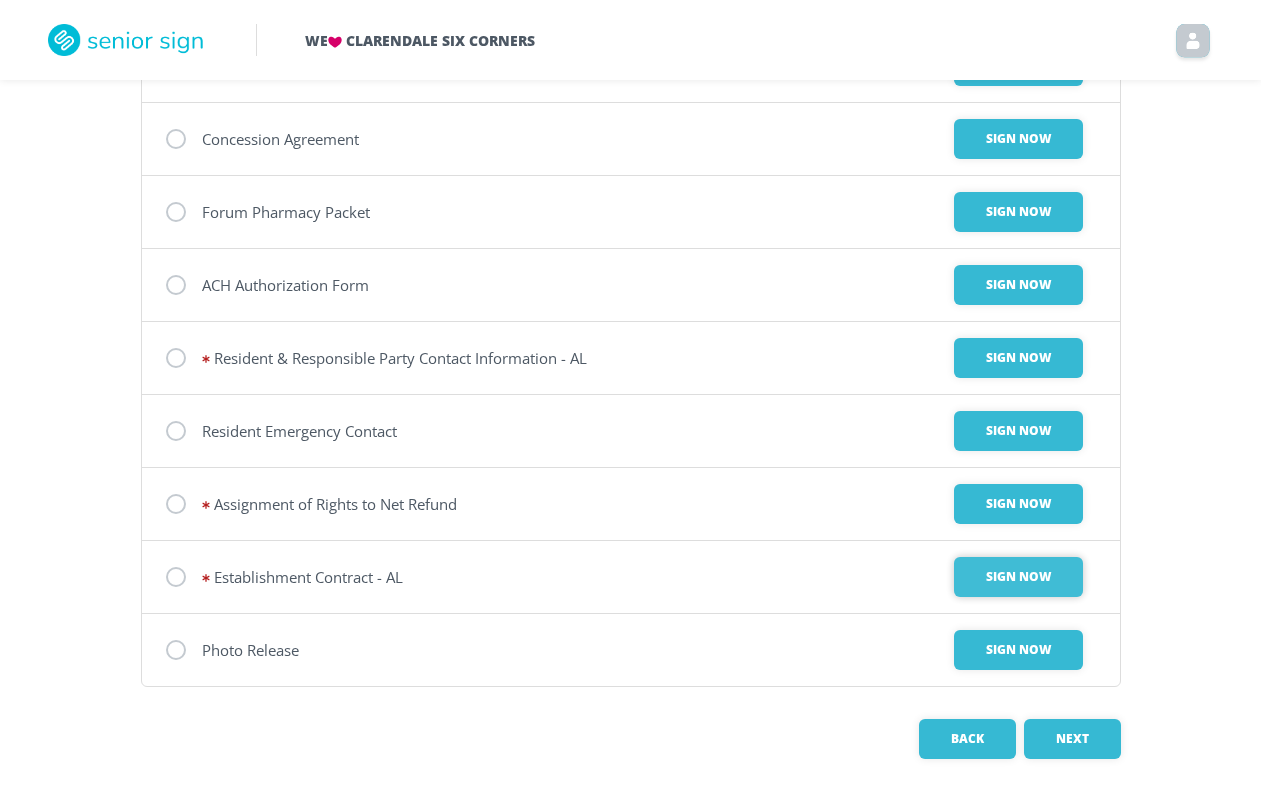 click on "Sign Now" at bounding box center [1018, 66] 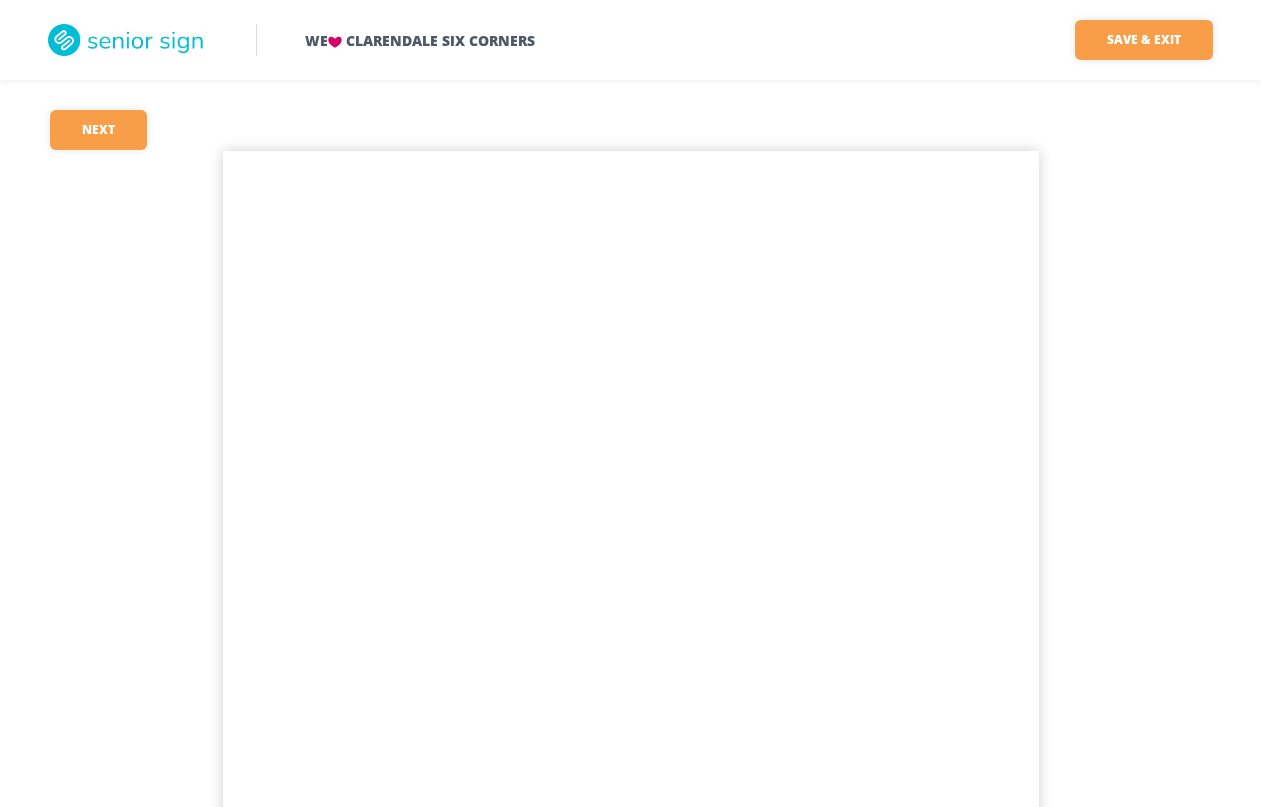 scroll, scrollTop: 0, scrollLeft: 0, axis: both 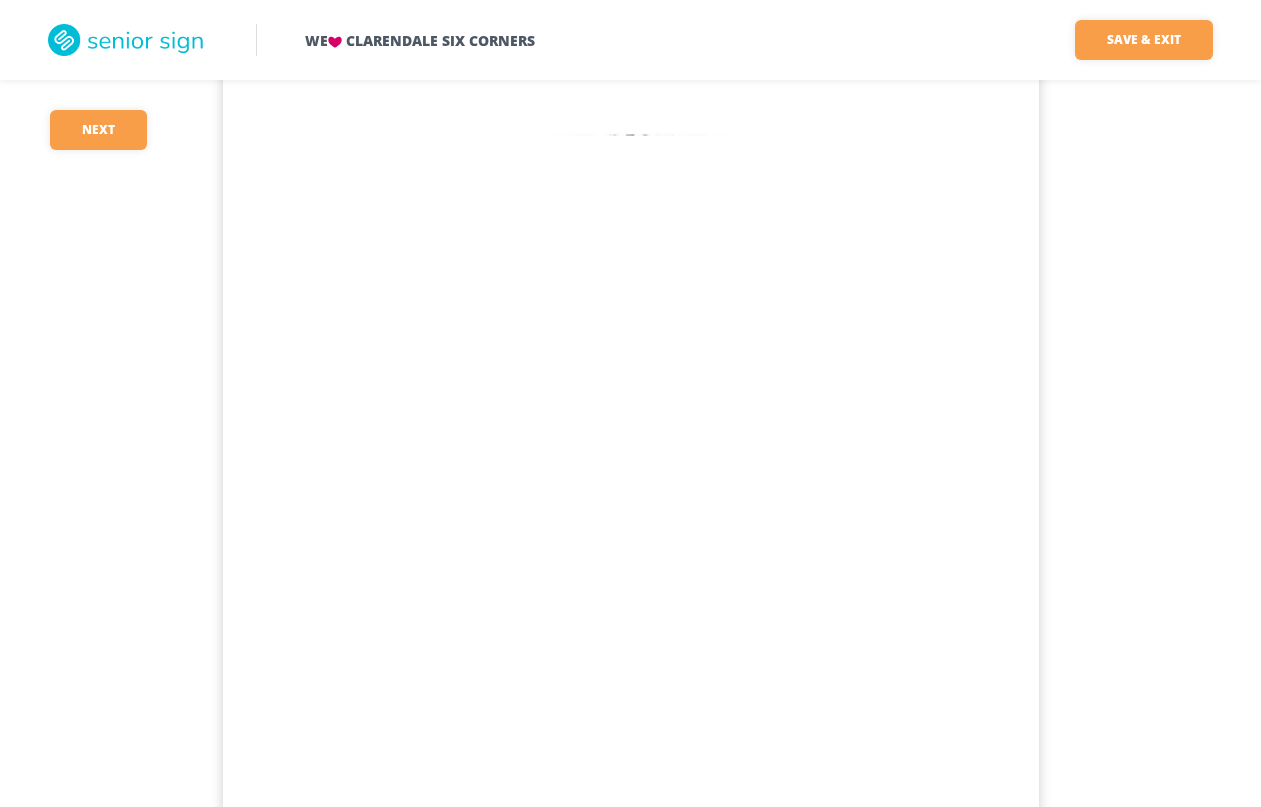 drag, startPoint x: 484, startPoint y: 573, endPoint x: 783, endPoint y: 598, distance: 300.04333 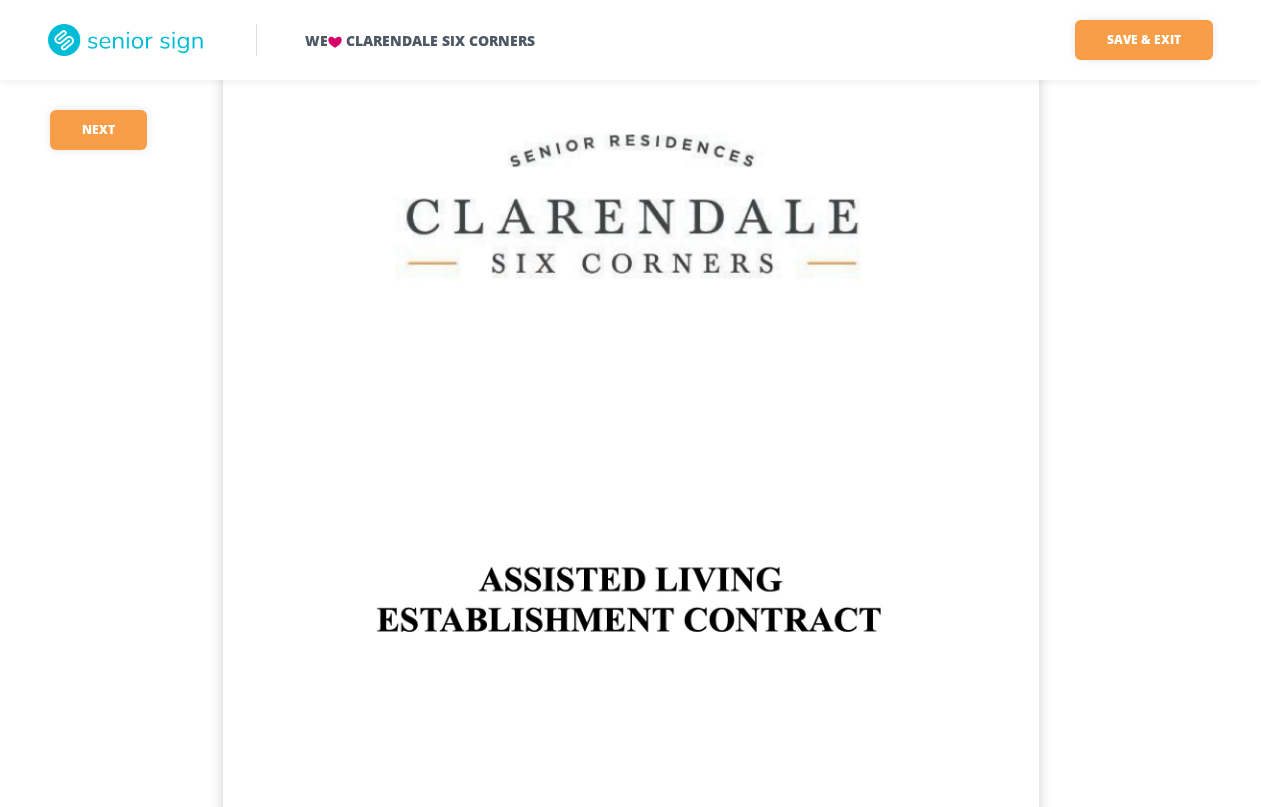 click at bounding box center [631, 411] 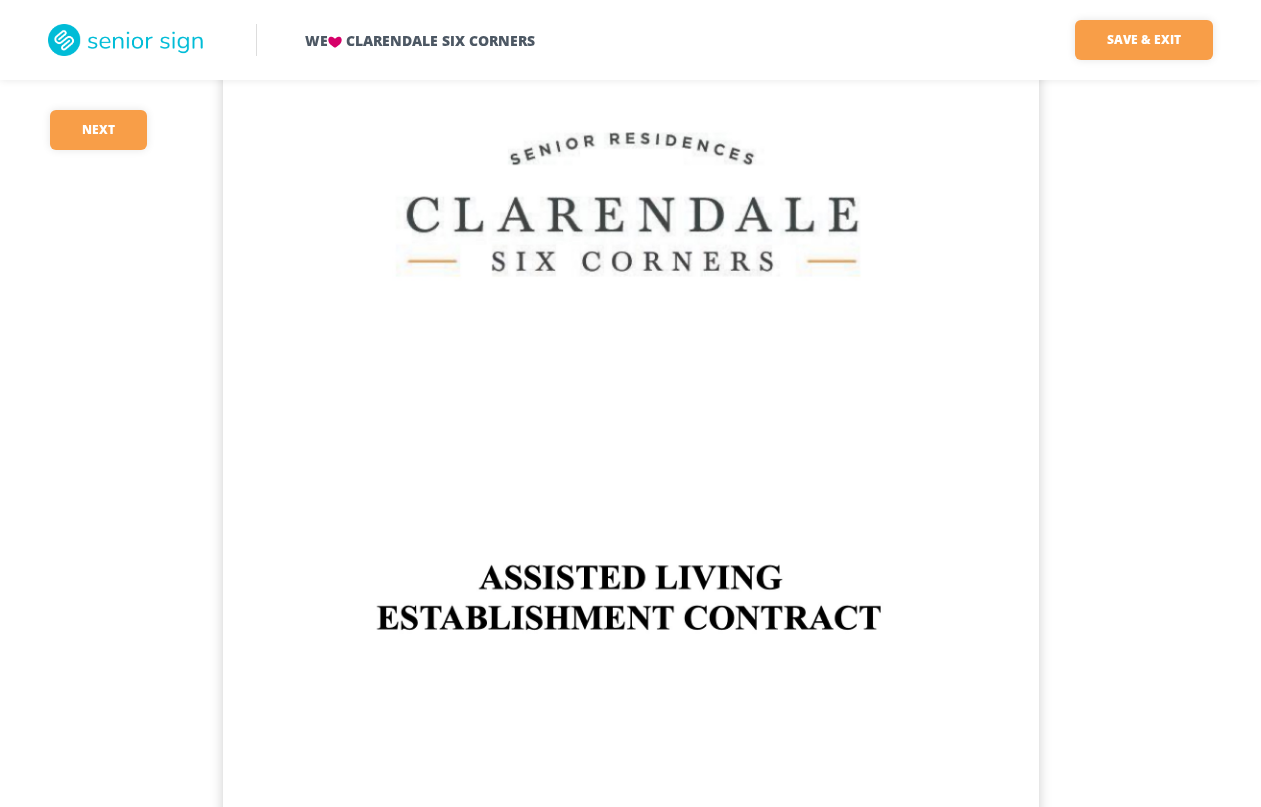 scroll, scrollTop: 270, scrollLeft: 1, axis: both 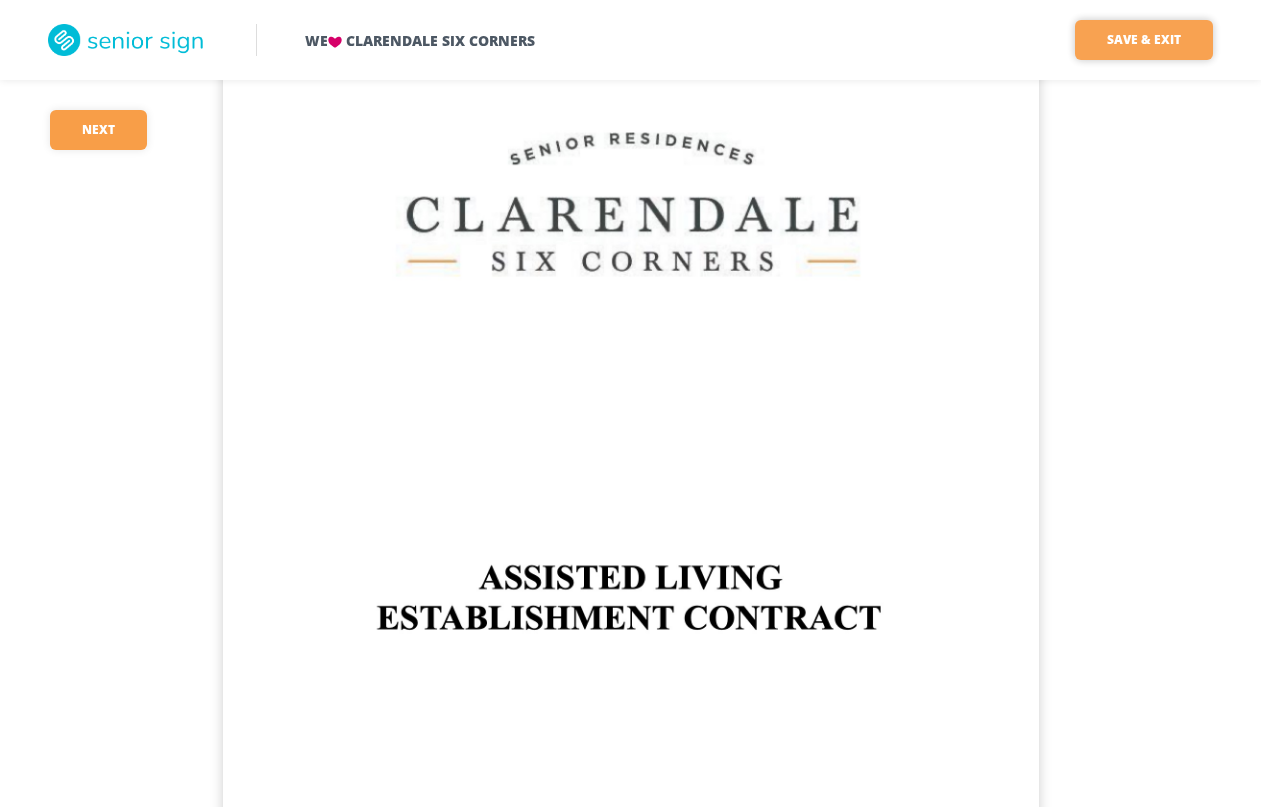 click on "Save & Exit" at bounding box center (1144, 40) 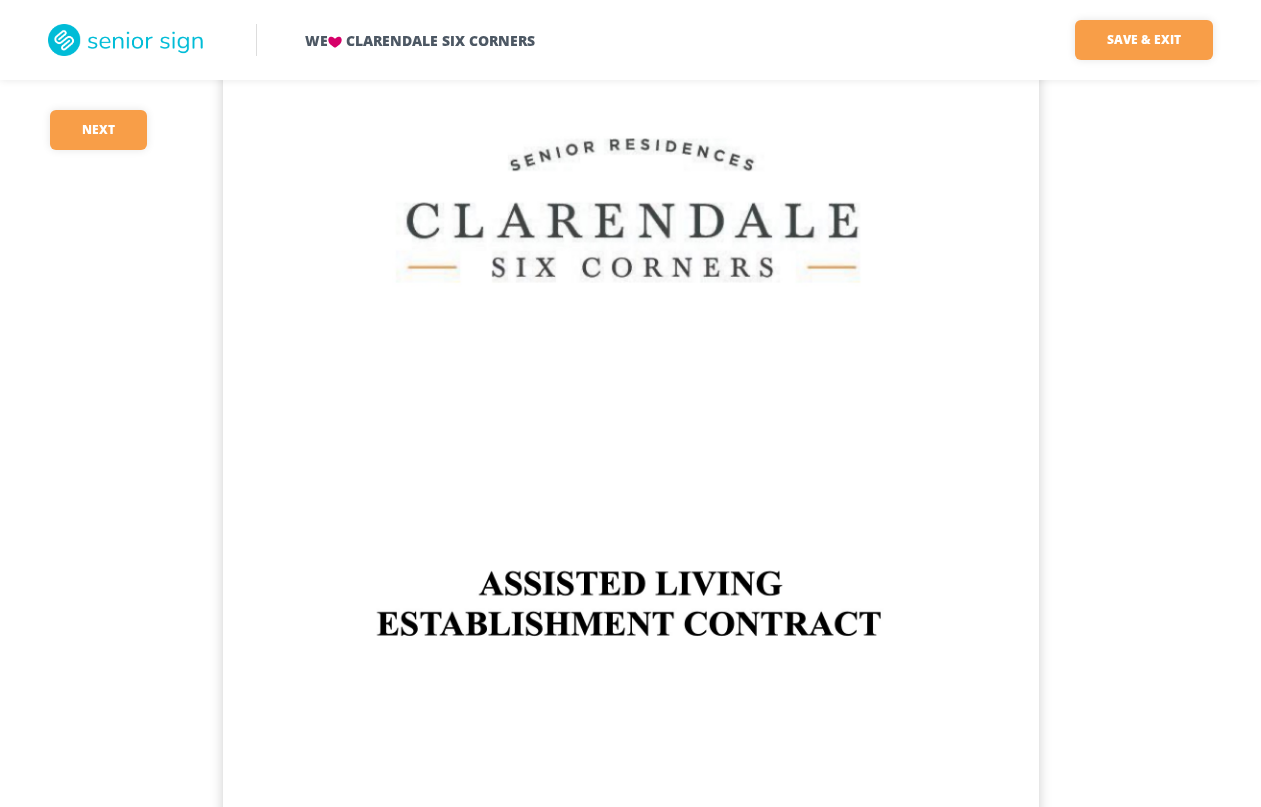 scroll, scrollTop: 264, scrollLeft: 0, axis: vertical 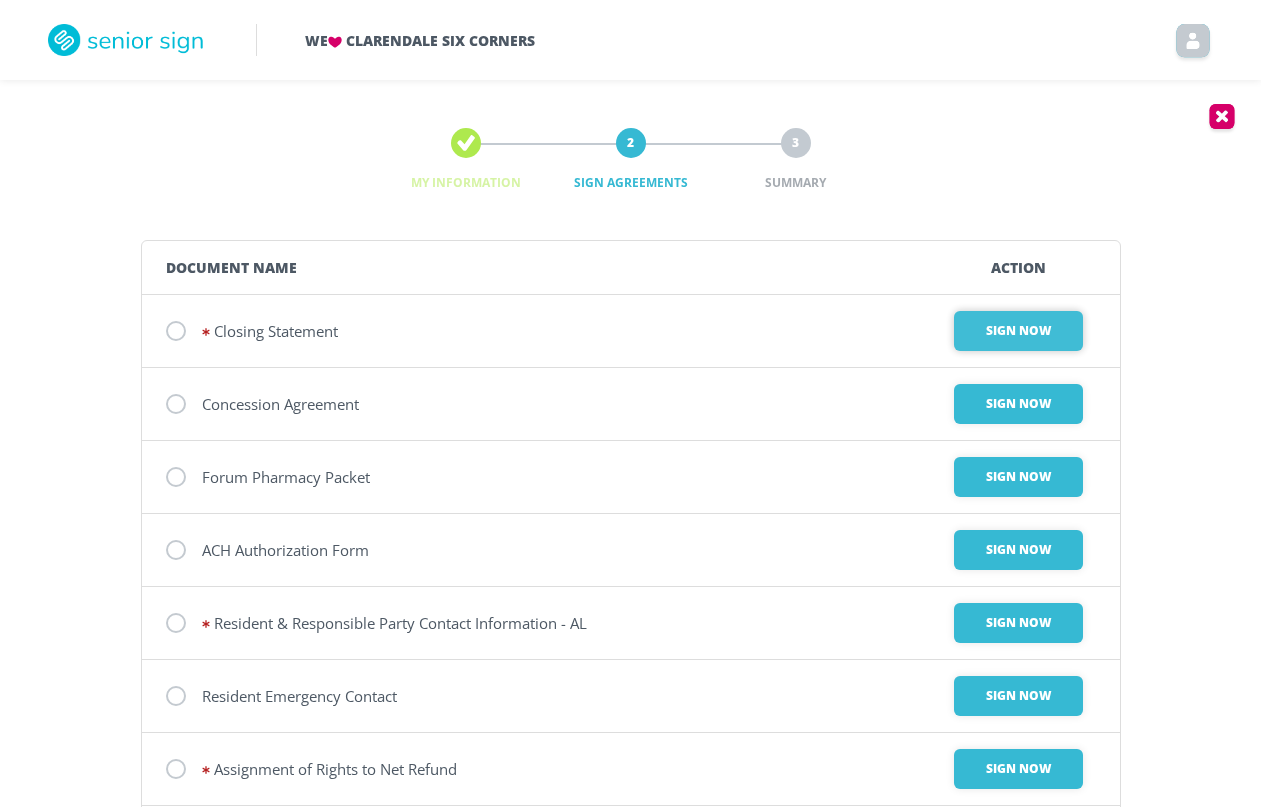click on "Sign Now" at bounding box center [1018, 331] 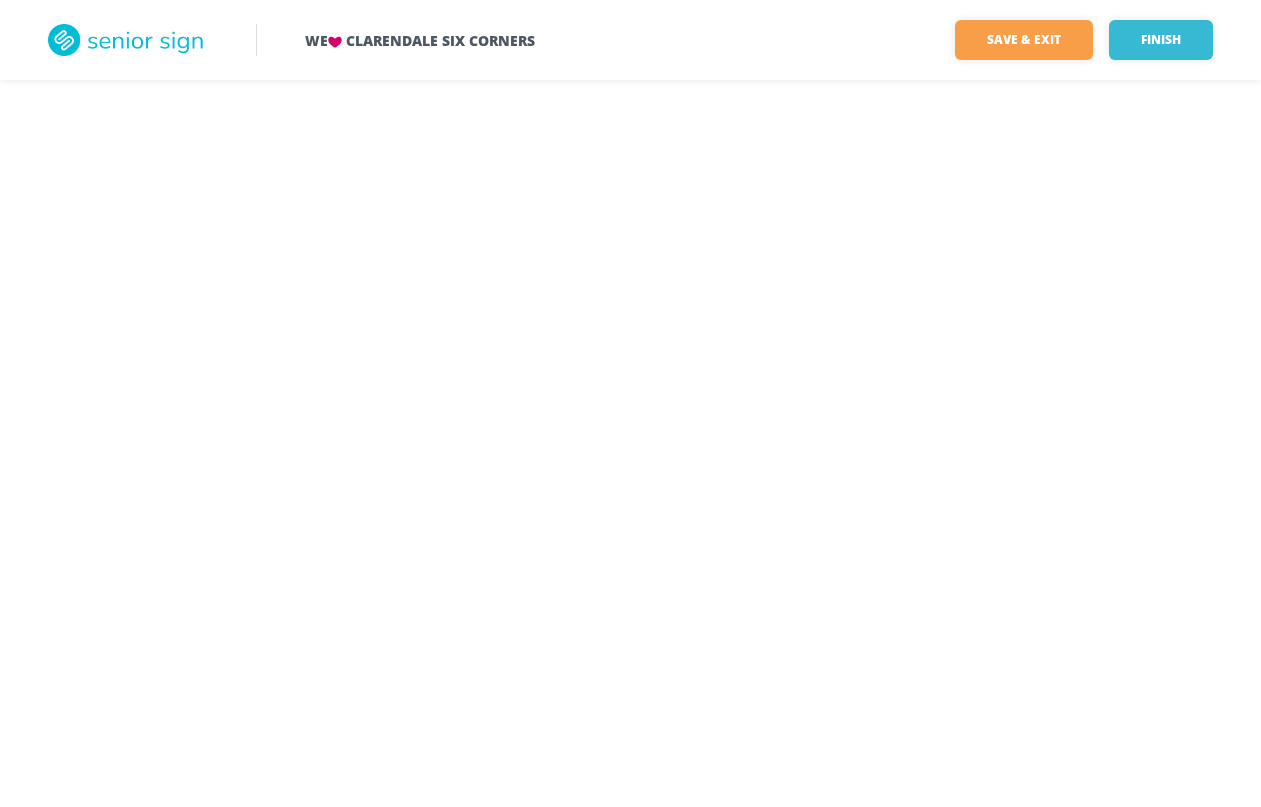 scroll, scrollTop: 0, scrollLeft: 0, axis: both 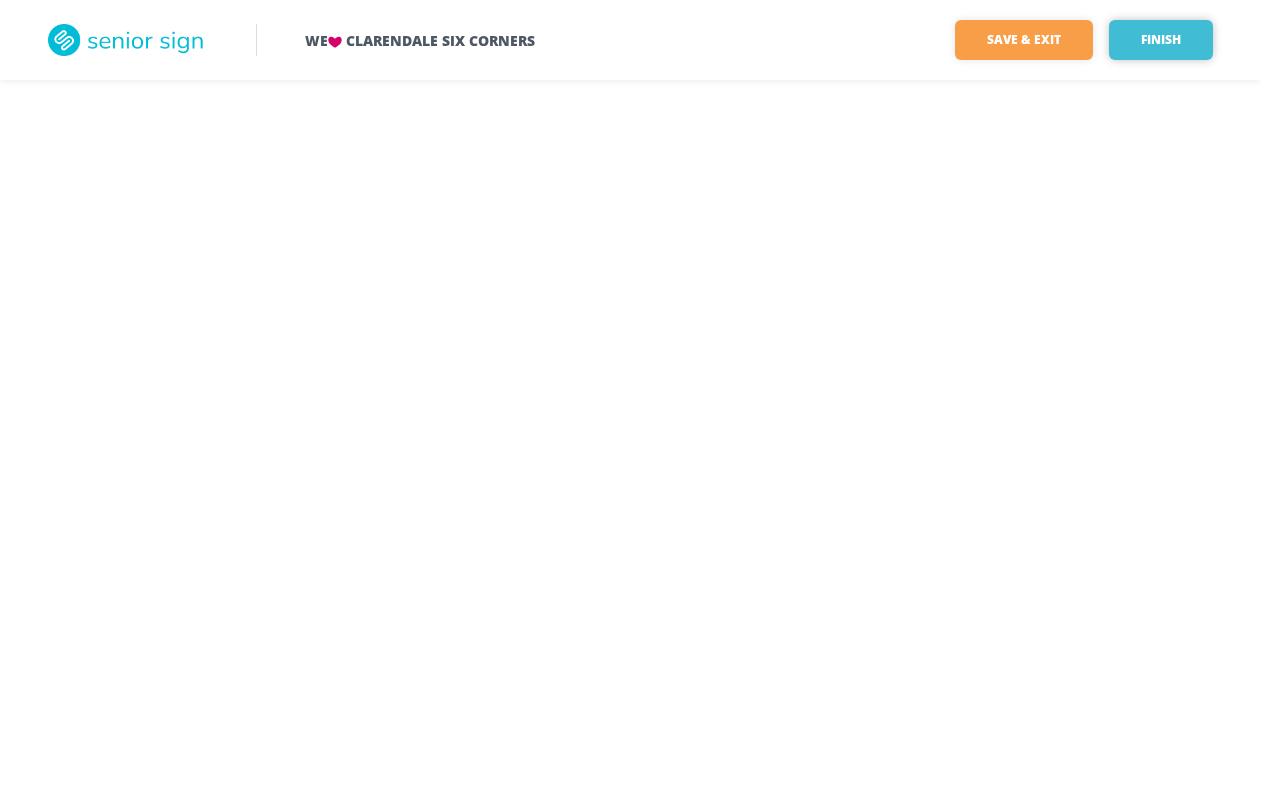 click on "Finish" at bounding box center (1161, 40) 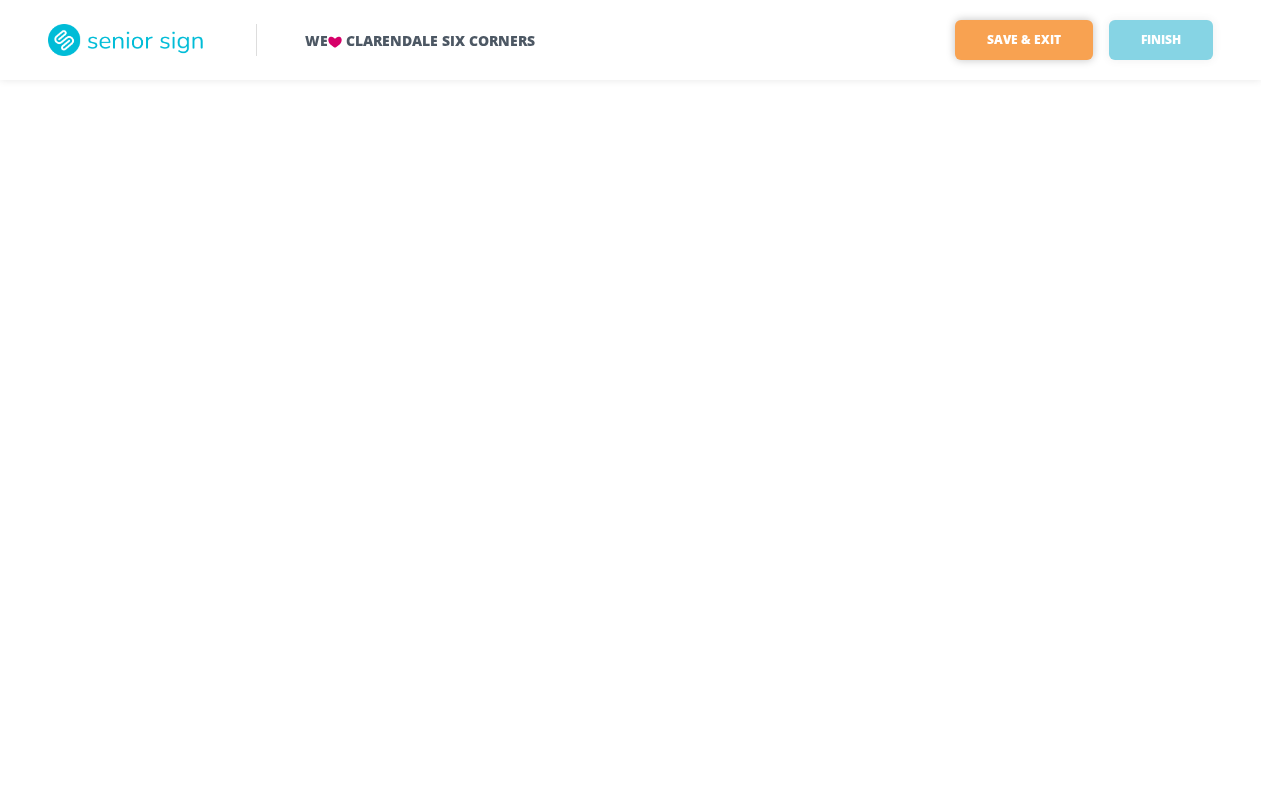 click on "Save & Exit" at bounding box center (1024, 40) 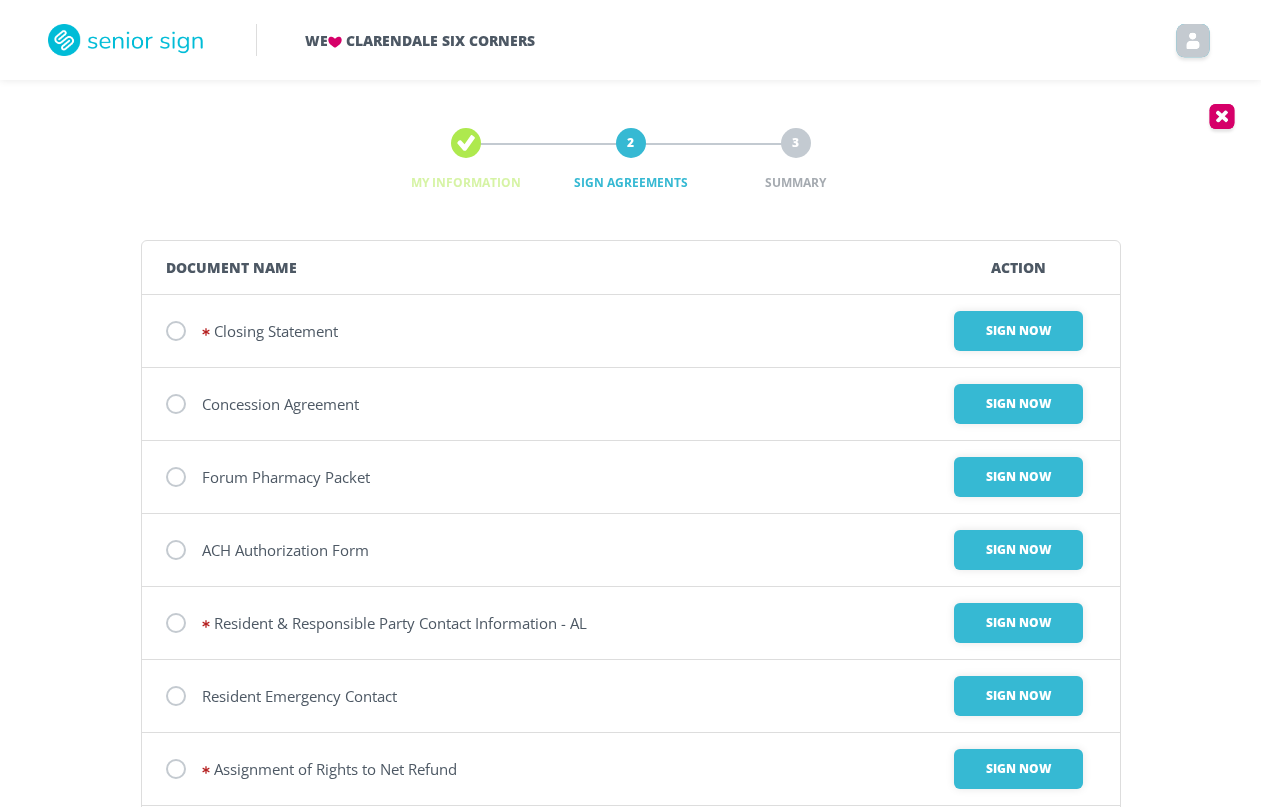 click at bounding box center (176, 331) 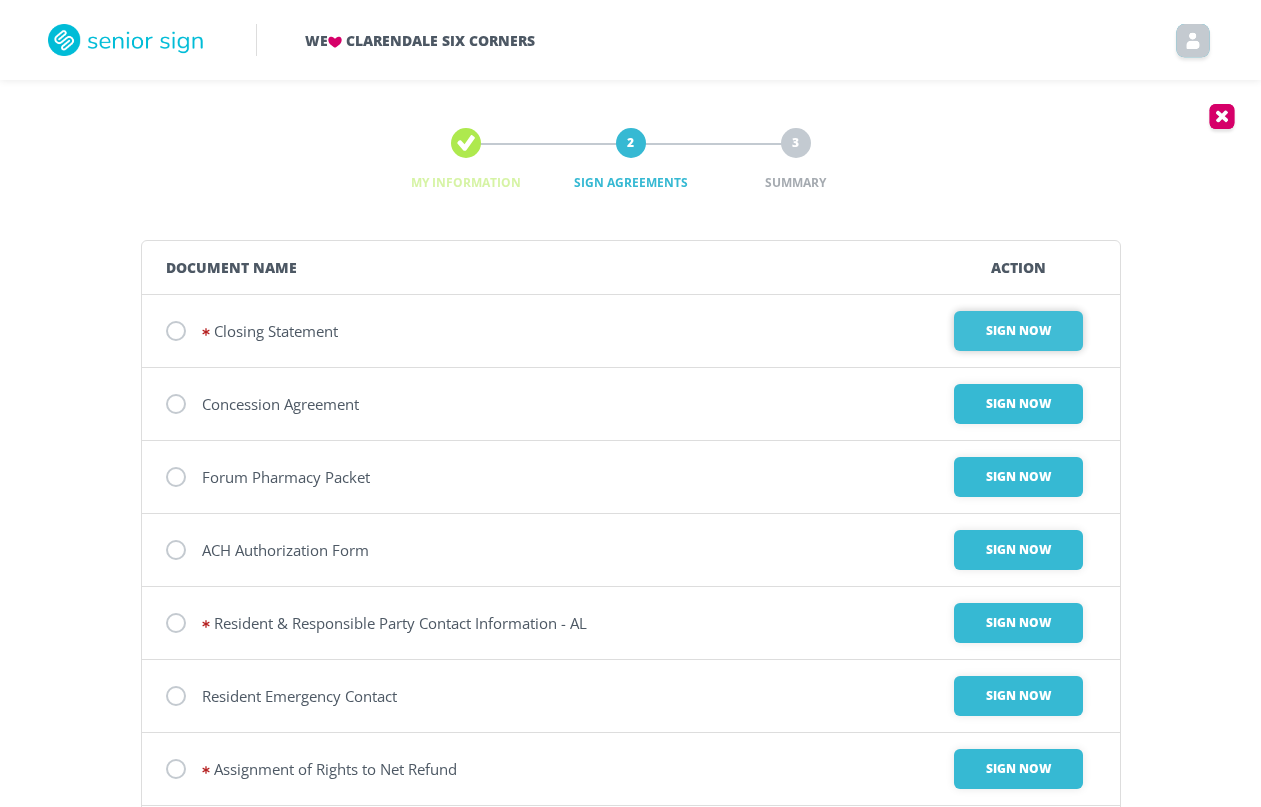 click on "Sign Now" at bounding box center [1018, 331] 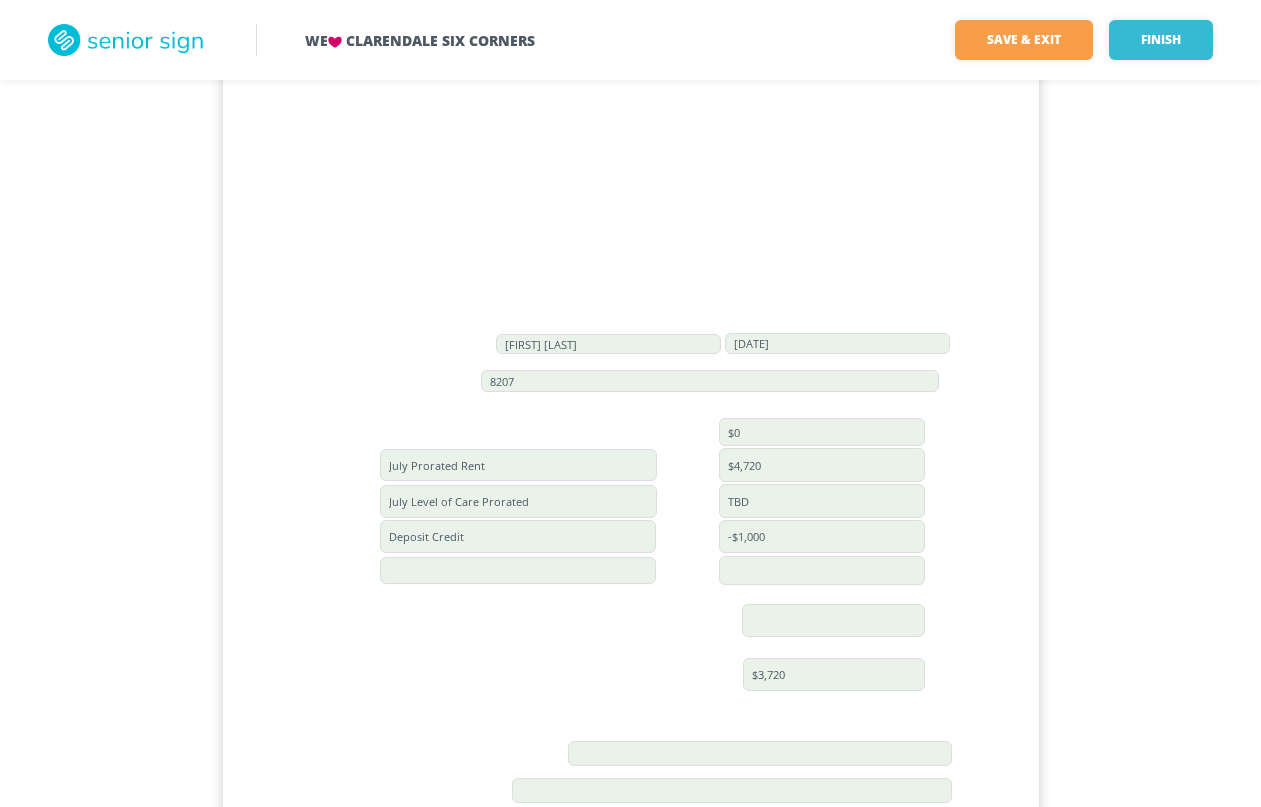 scroll, scrollTop: 84, scrollLeft: 0, axis: vertical 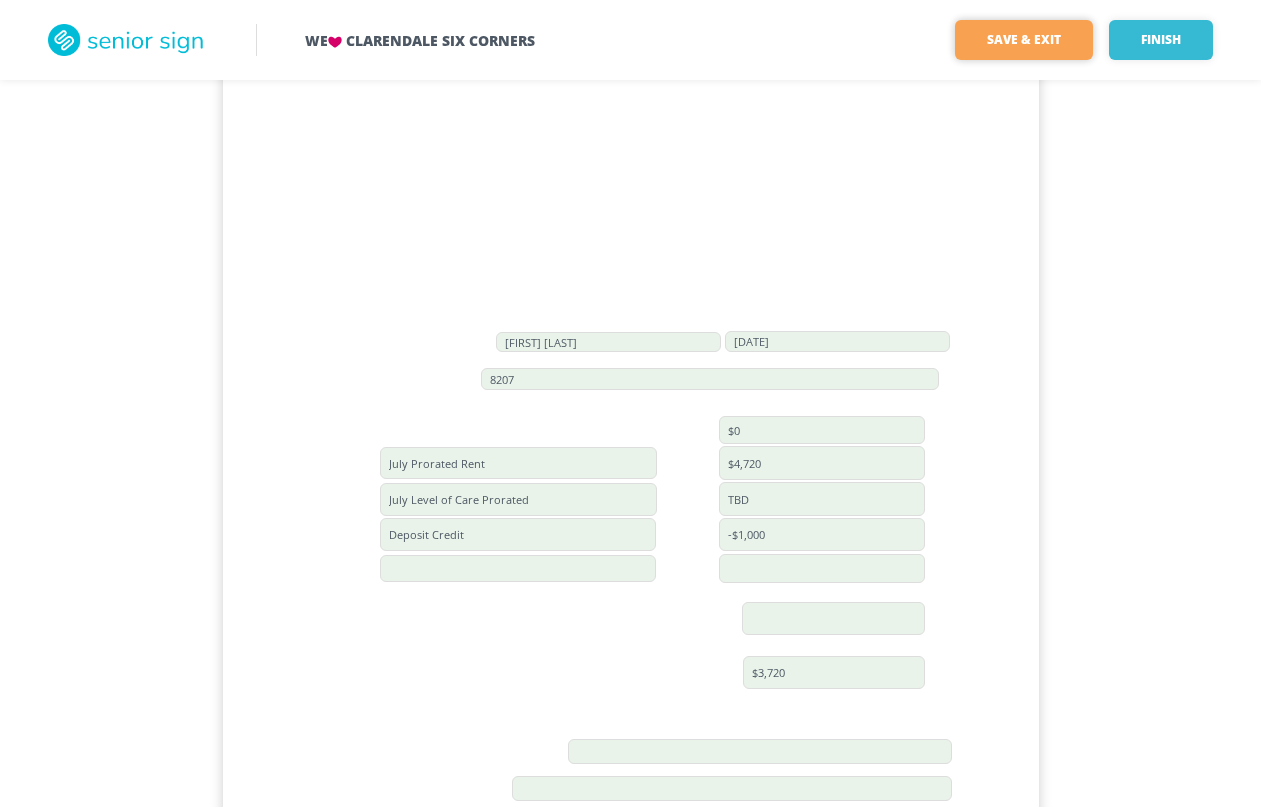 click on "Save & Exit" at bounding box center (1024, 40) 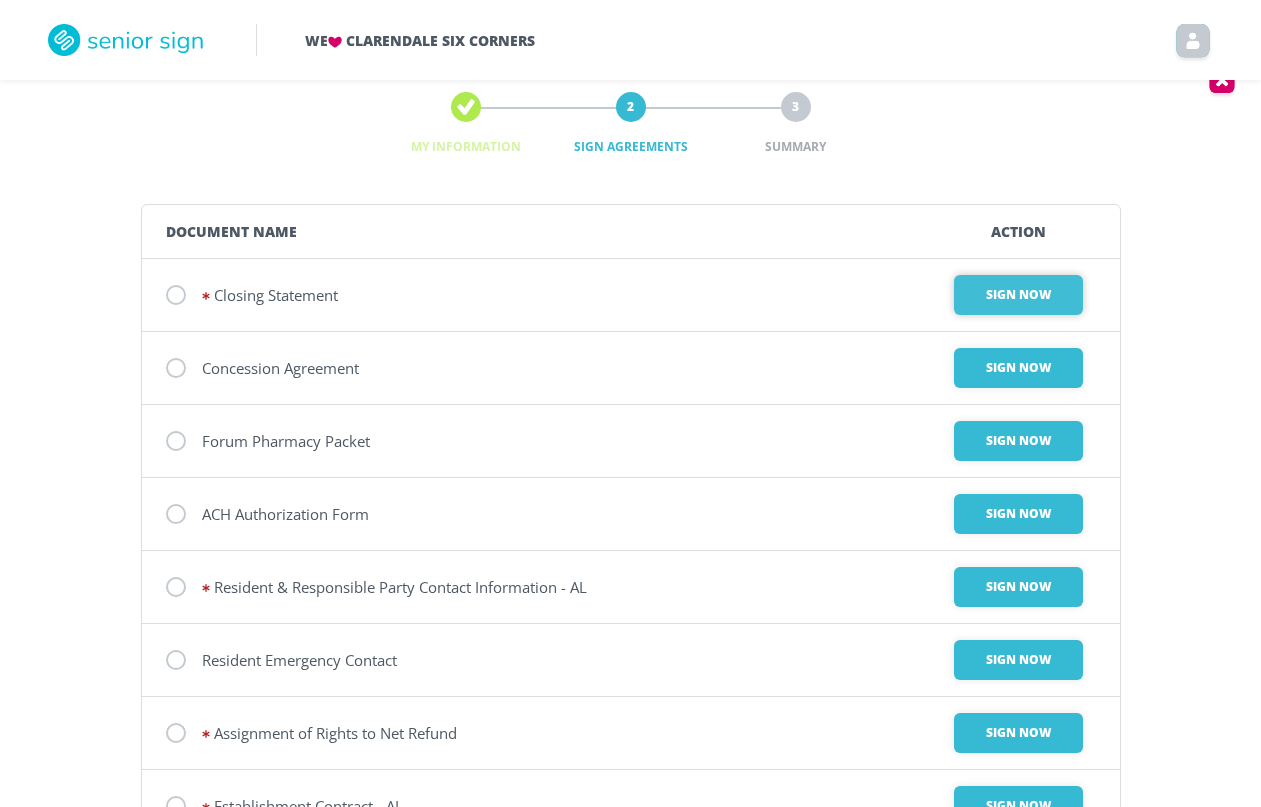 scroll, scrollTop: 33, scrollLeft: 0, axis: vertical 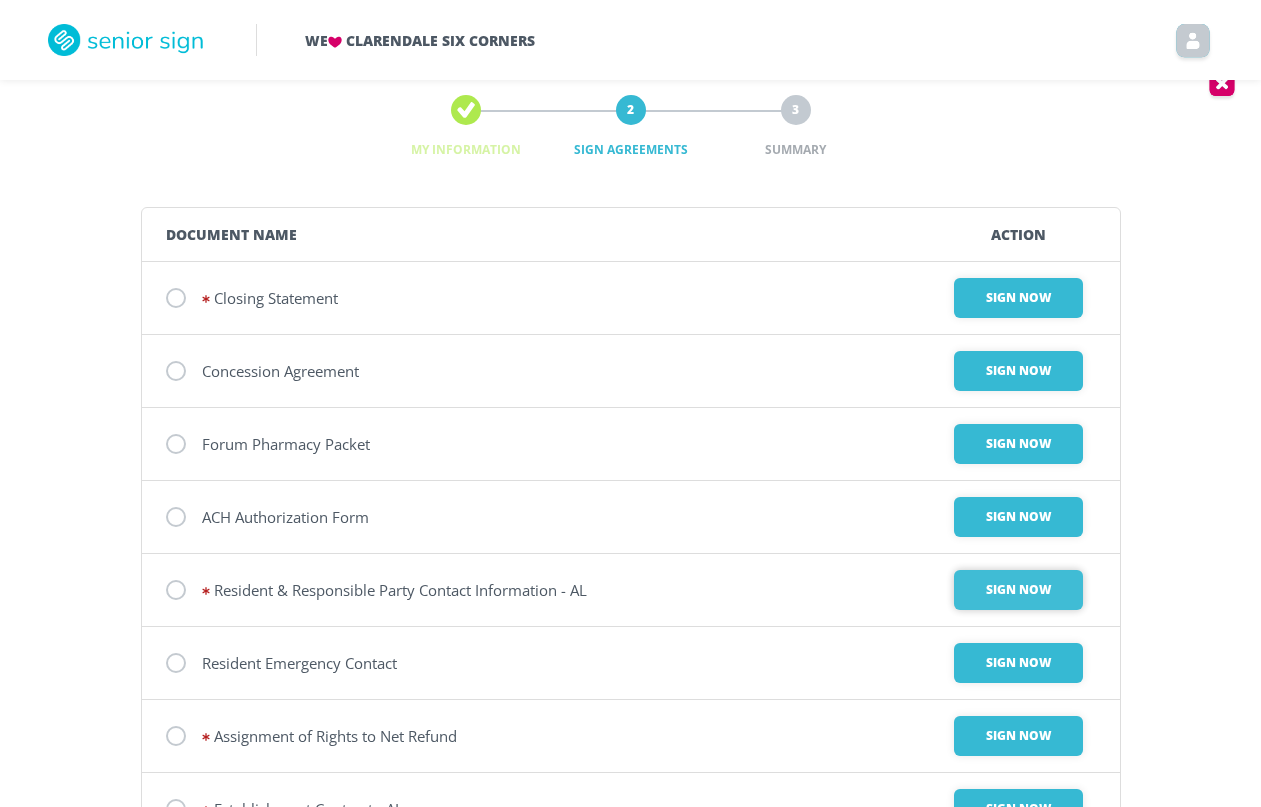 click on "Sign Now" at bounding box center (1018, 298) 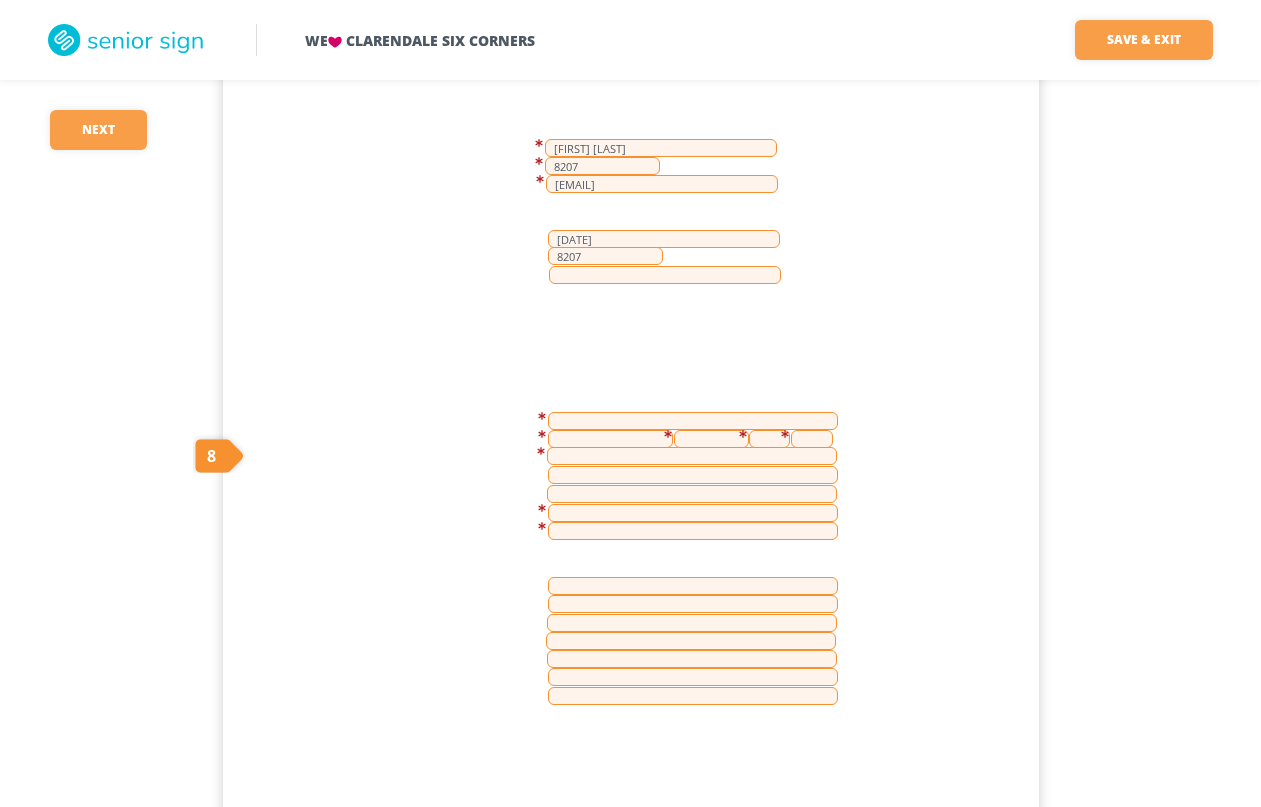 scroll, scrollTop: 250, scrollLeft: 0, axis: vertical 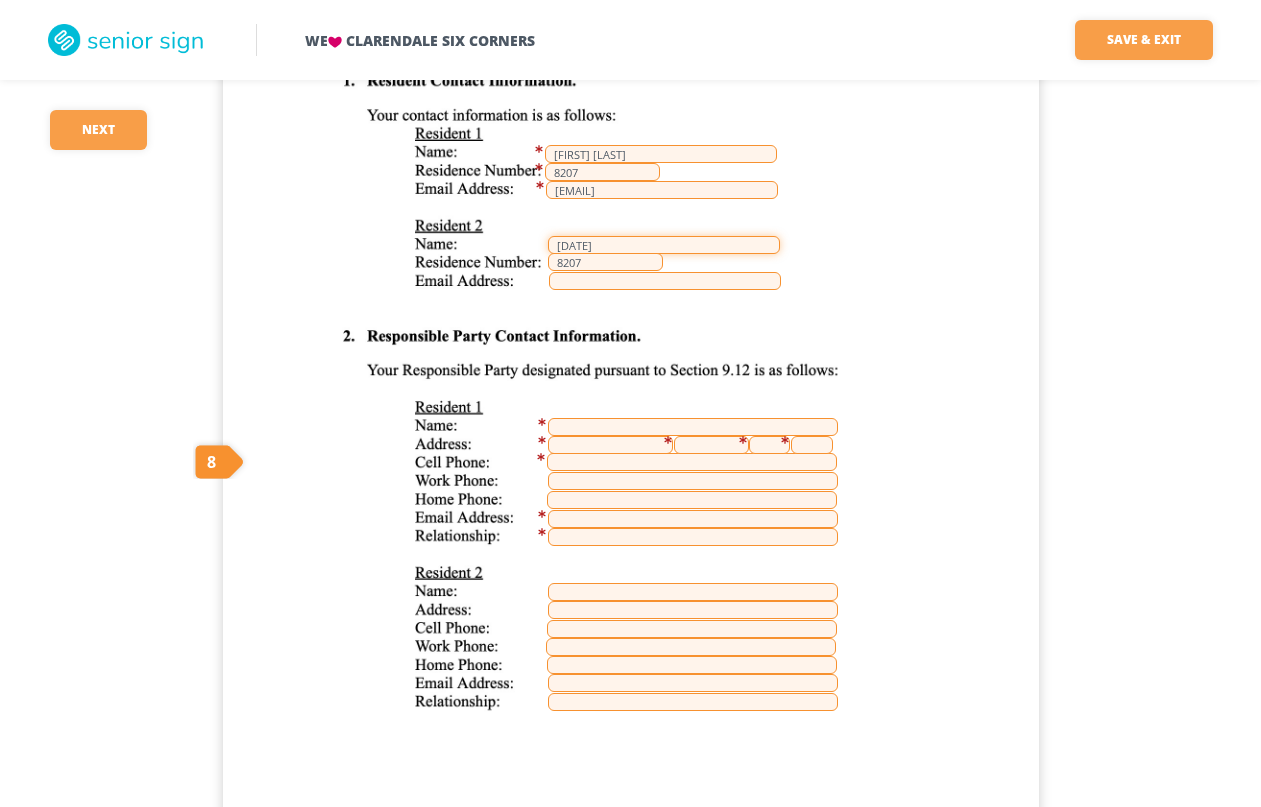 click on "7/12/2025" at bounding box center (664, 245) 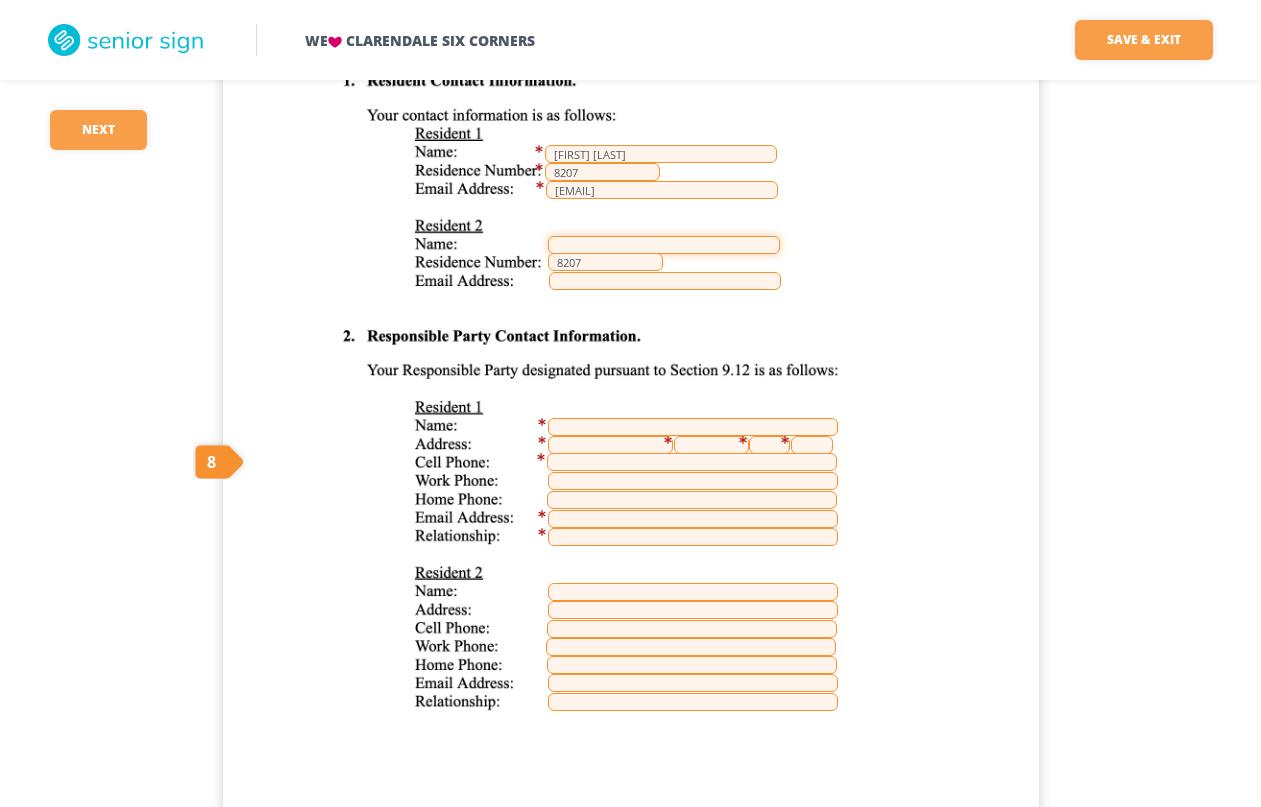 type 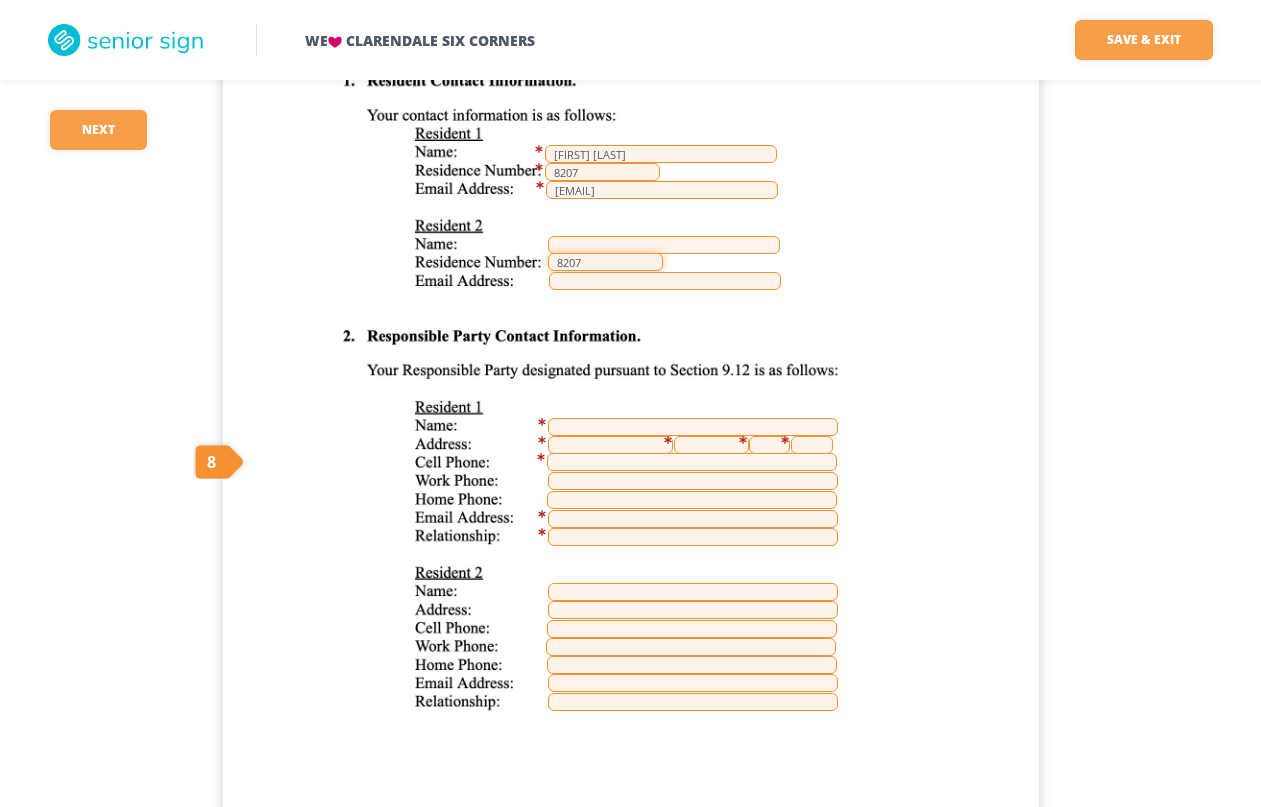 click on "8207" at bounding box center [605, 262] 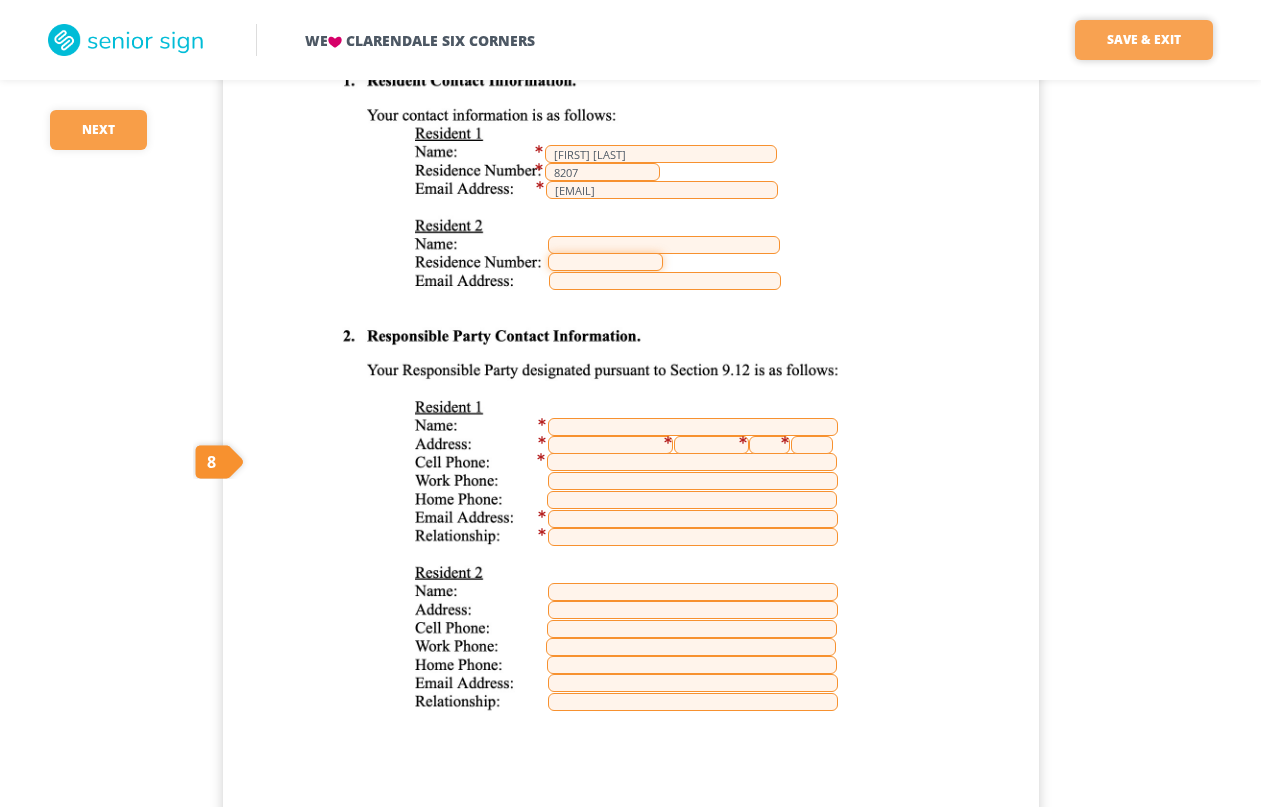 type 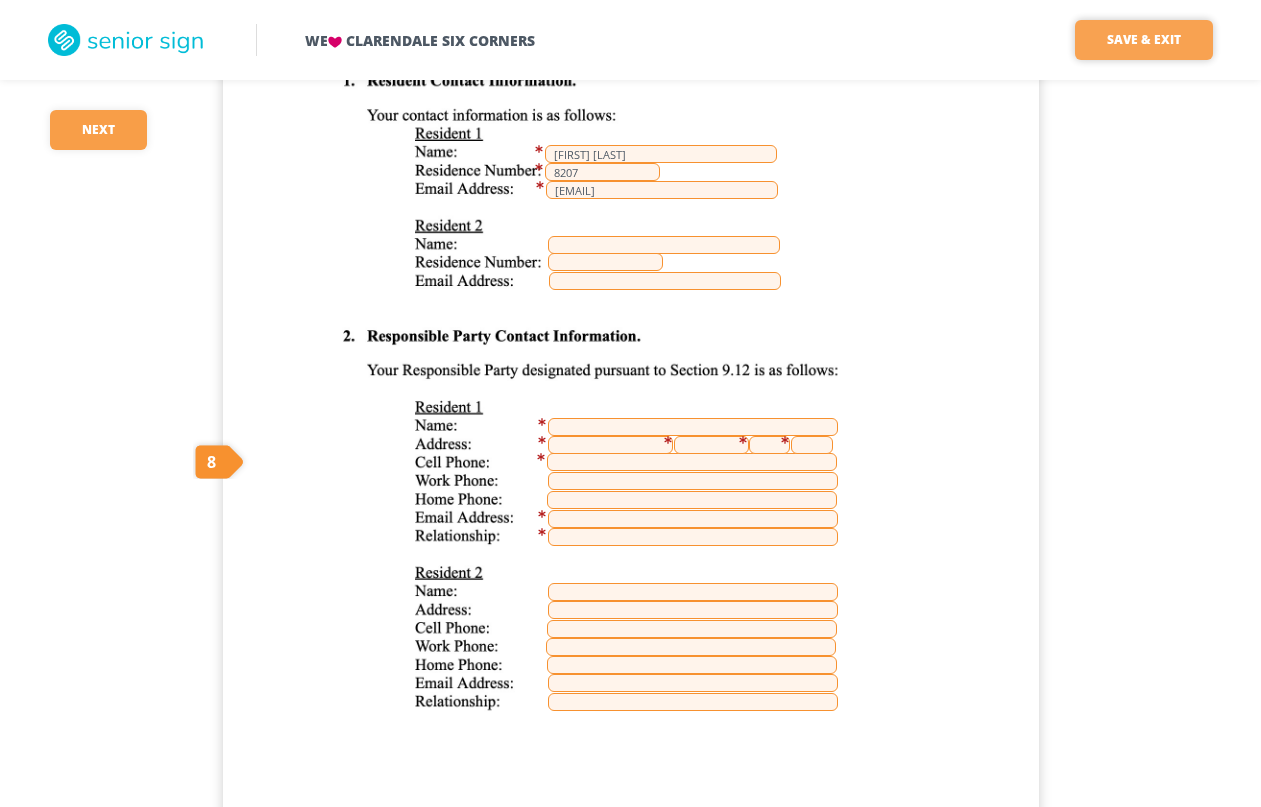 click on "Save & Exit" at bounding box center (1144, 40) 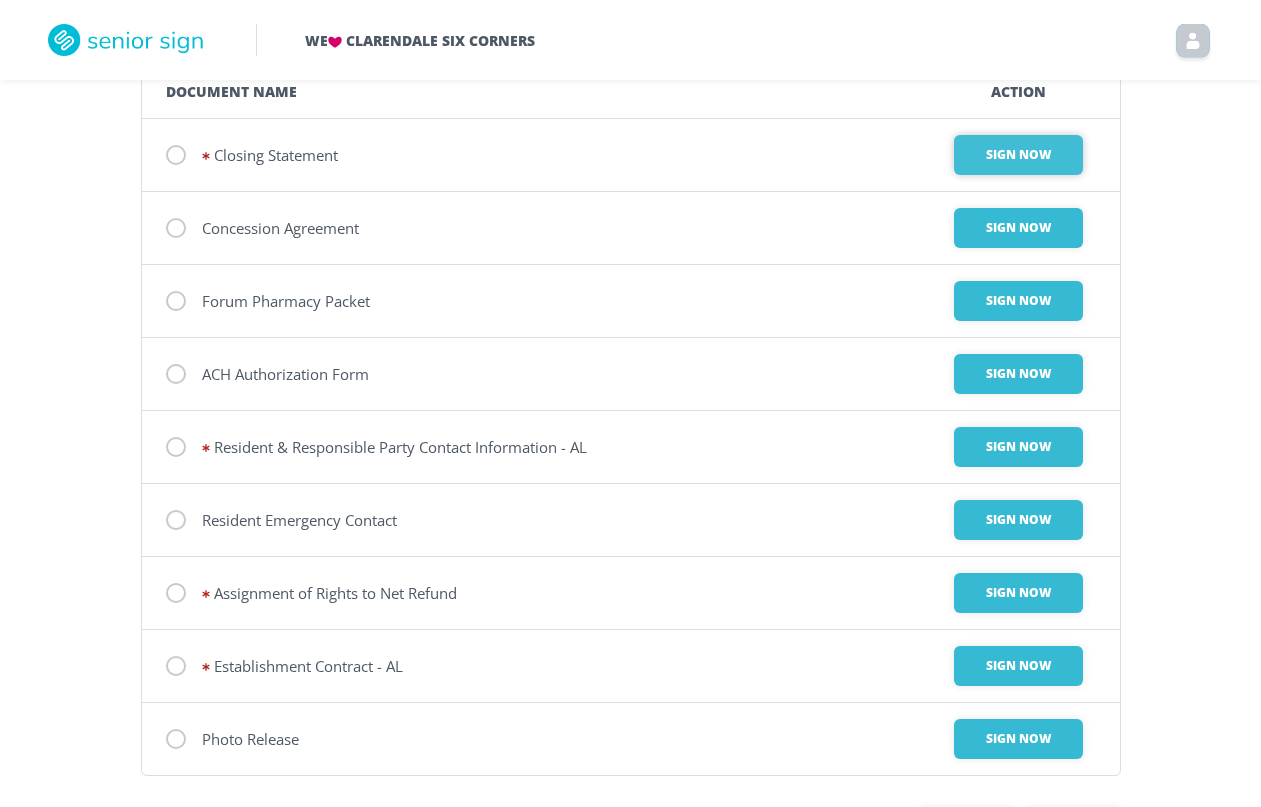 scroll, scrollTop: 185, scrollLeft: 0, axis: vertical 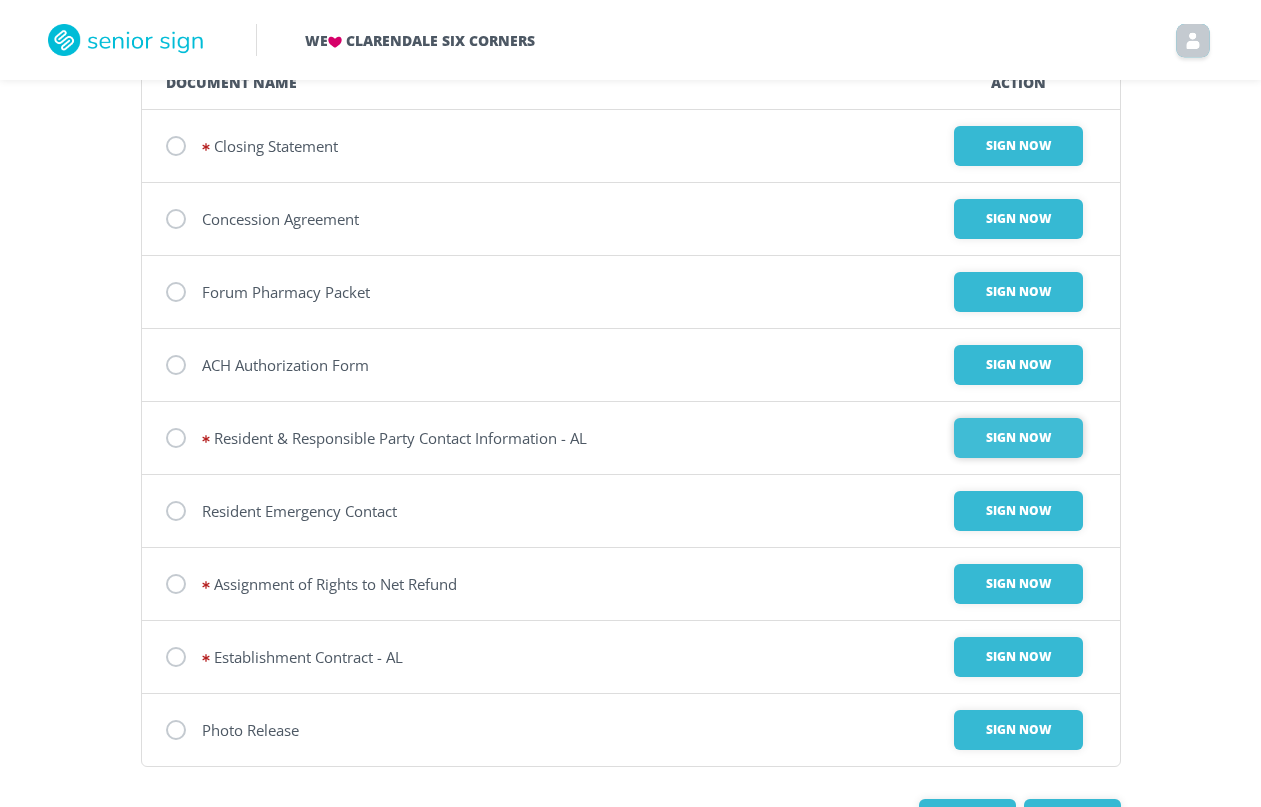 click on "Sign Now" at bounding box center [1018, 146] 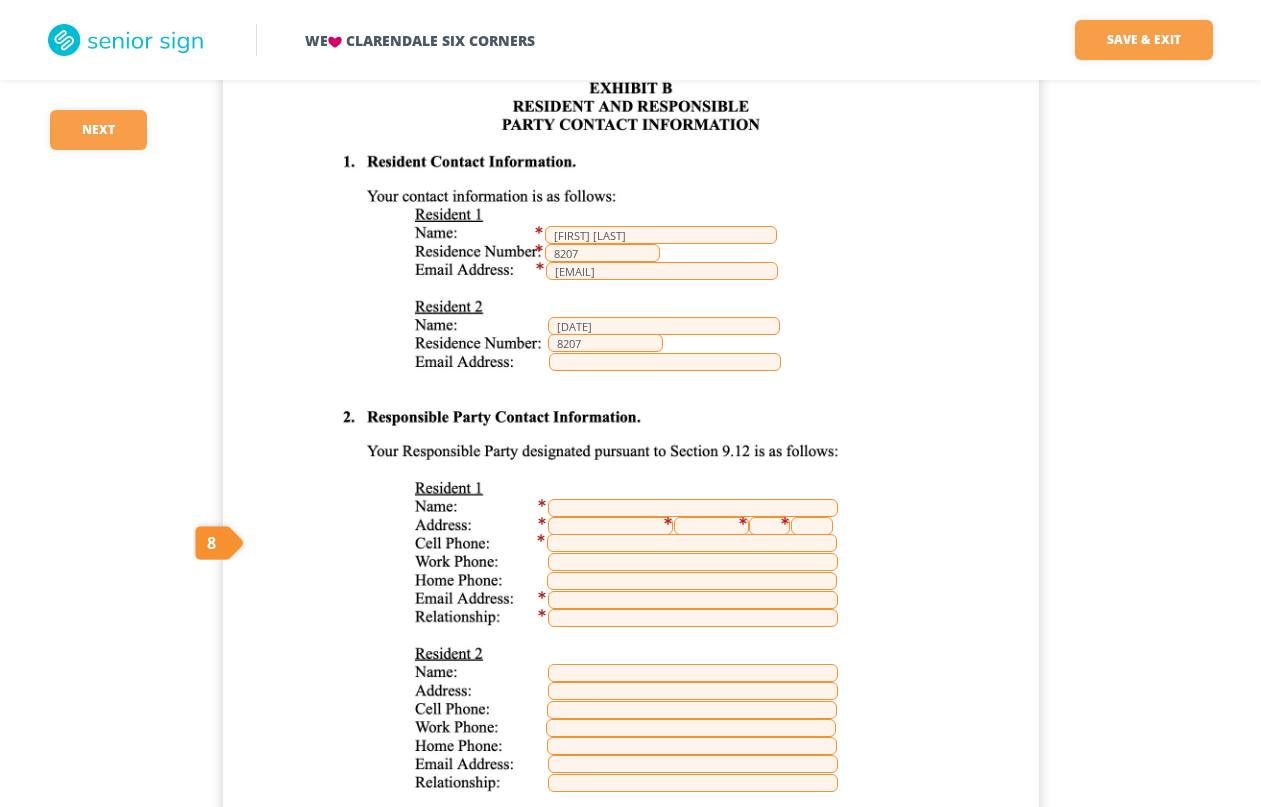 scroll, scrollTop: 169, scrollLeft: 0, axis: vertical 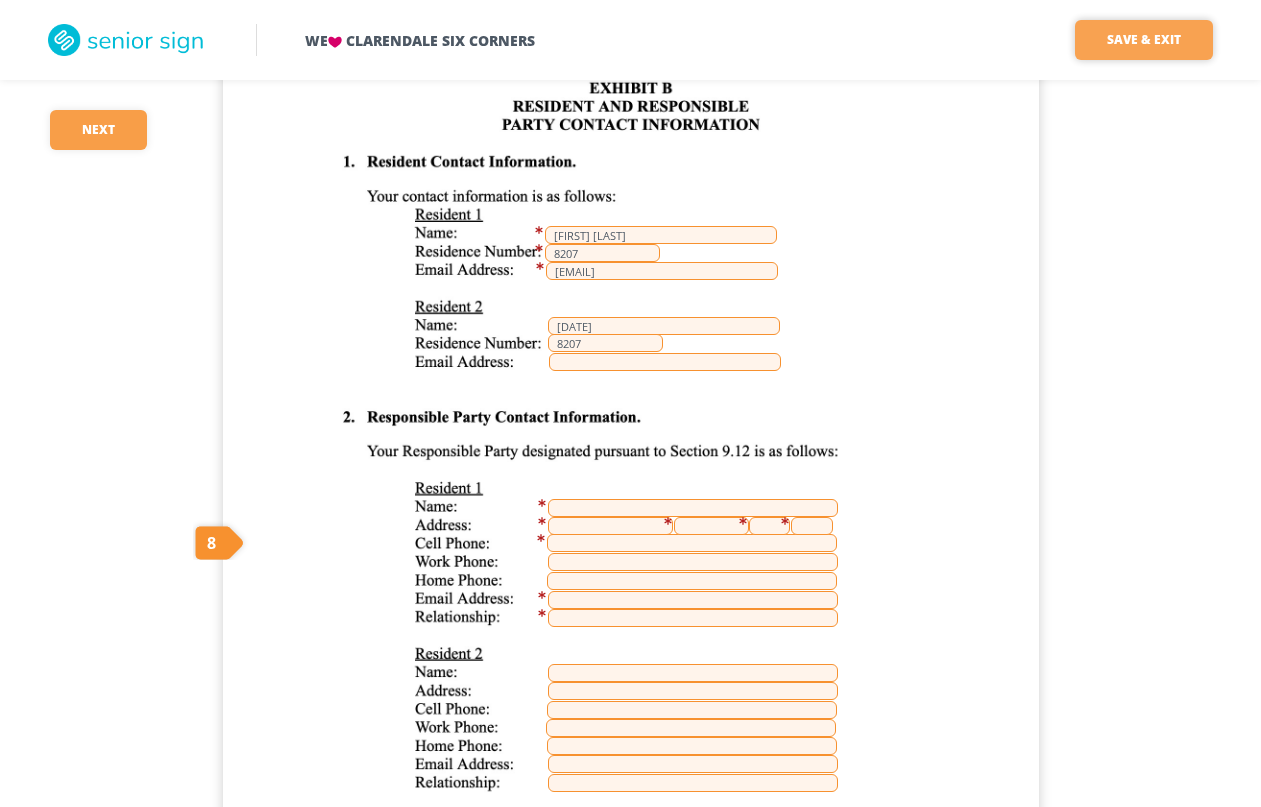 click on "Save & Exit" at bounding box center (1144, 40) 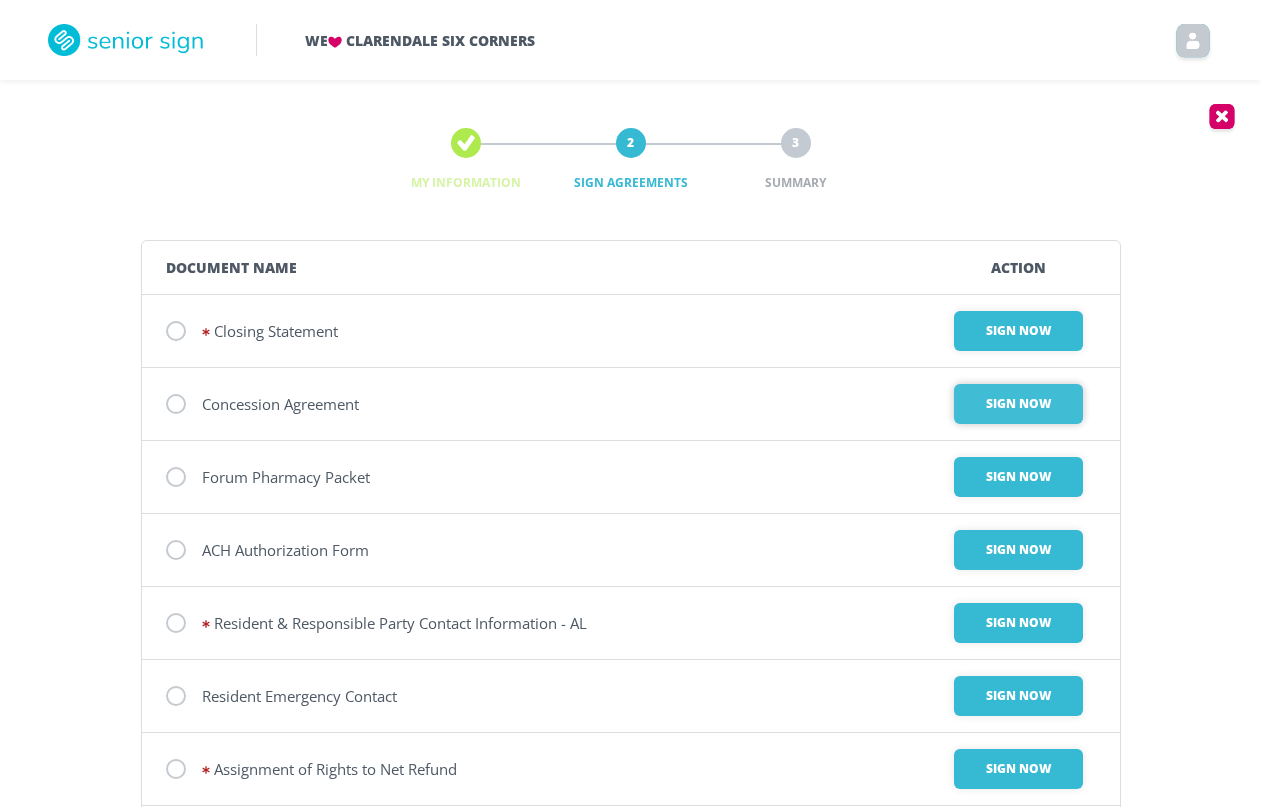 scroll, scrollTop: 0, scrollLeft: 0, axis: both 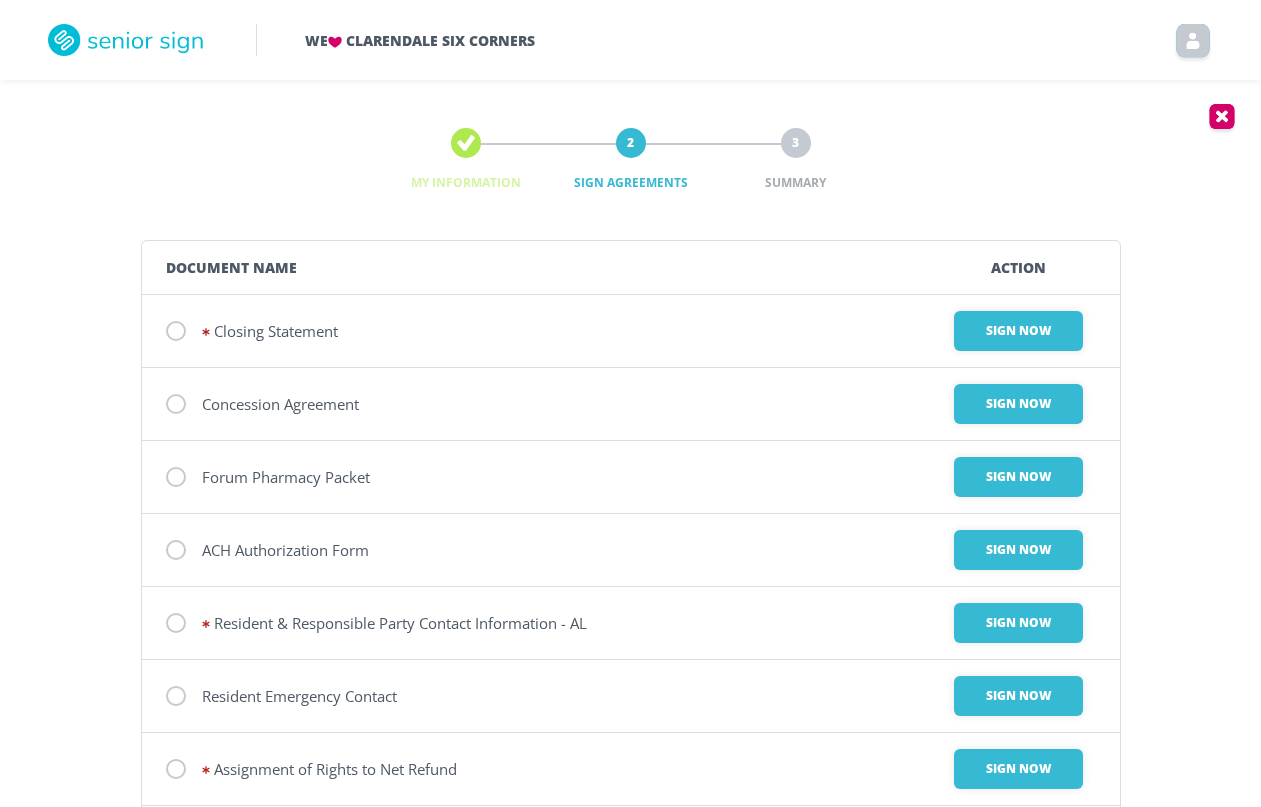 click at bounding box center [466, 142] 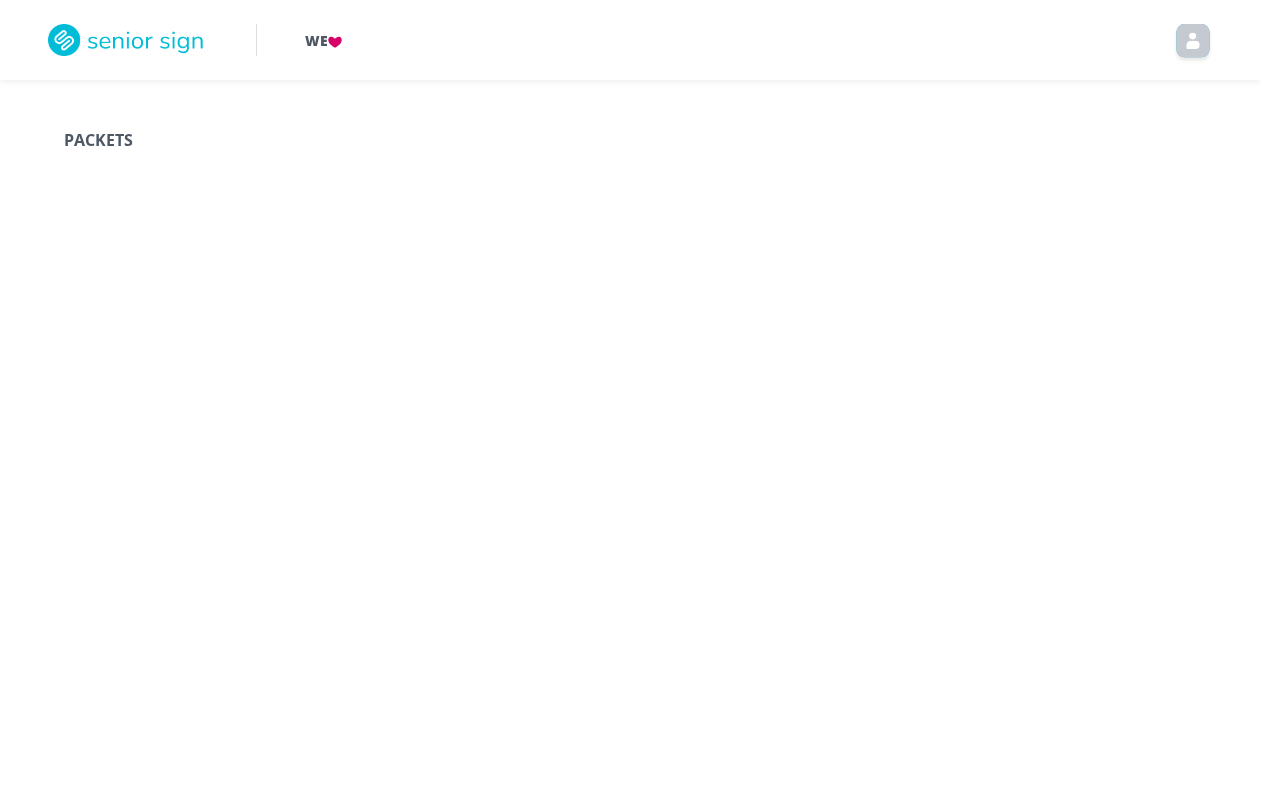 scroll, scrollTop: 0, scrollLeft: 0, axis: both 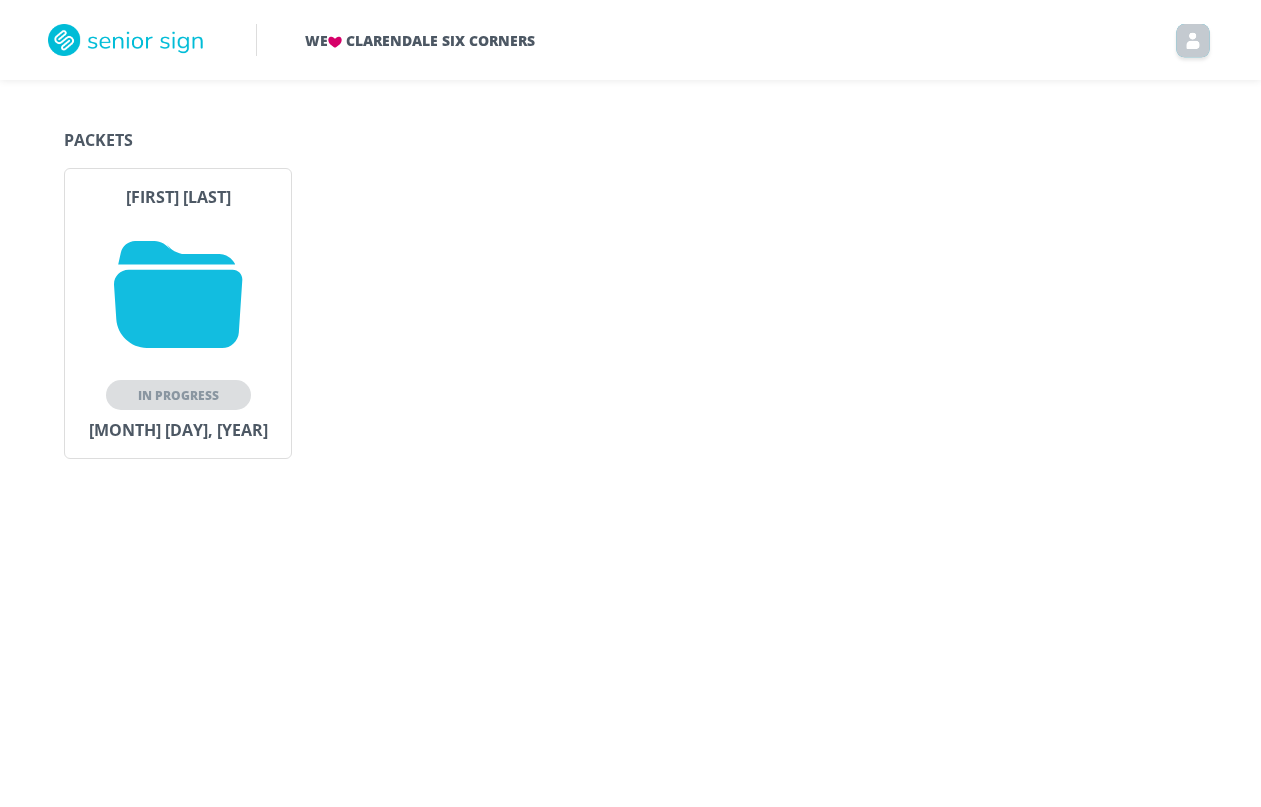 click at bounding box center (178, 294) 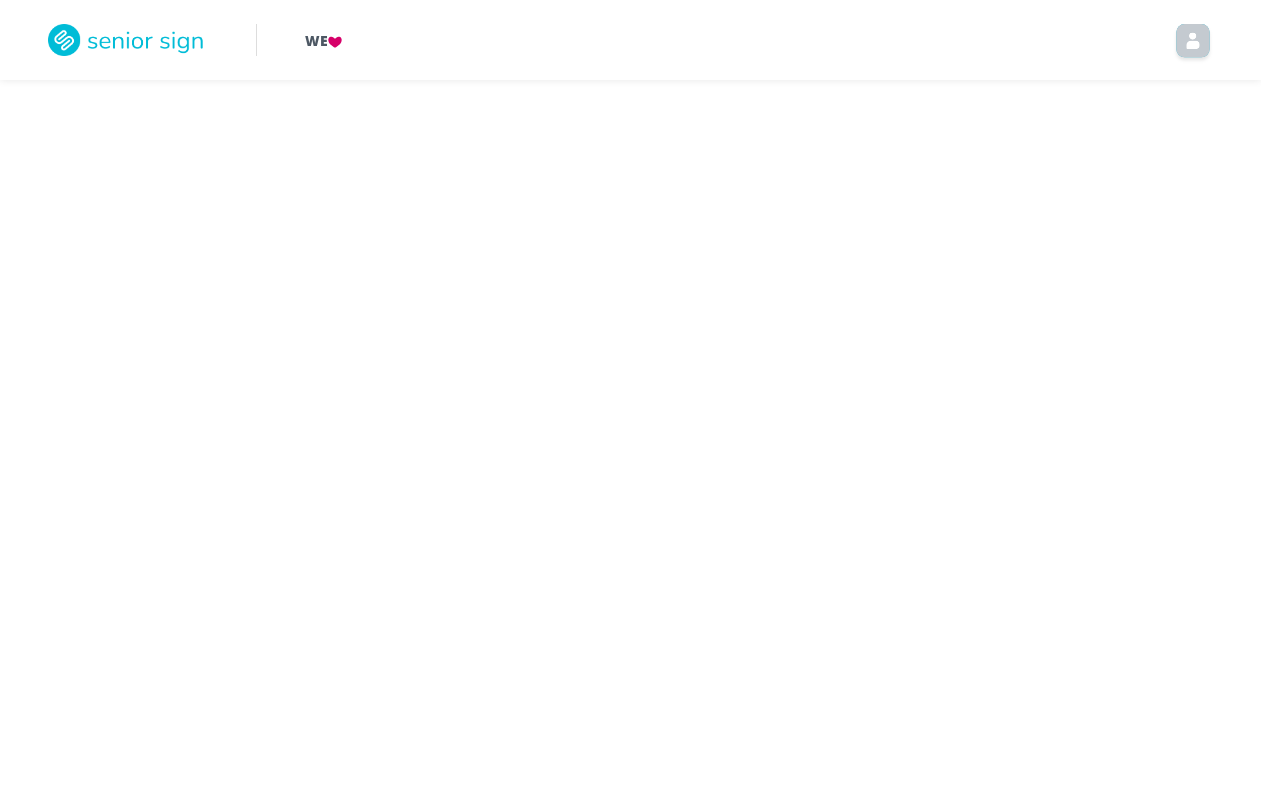 scroll, scrollTop: 0, scrollLeft: 0, axis: both 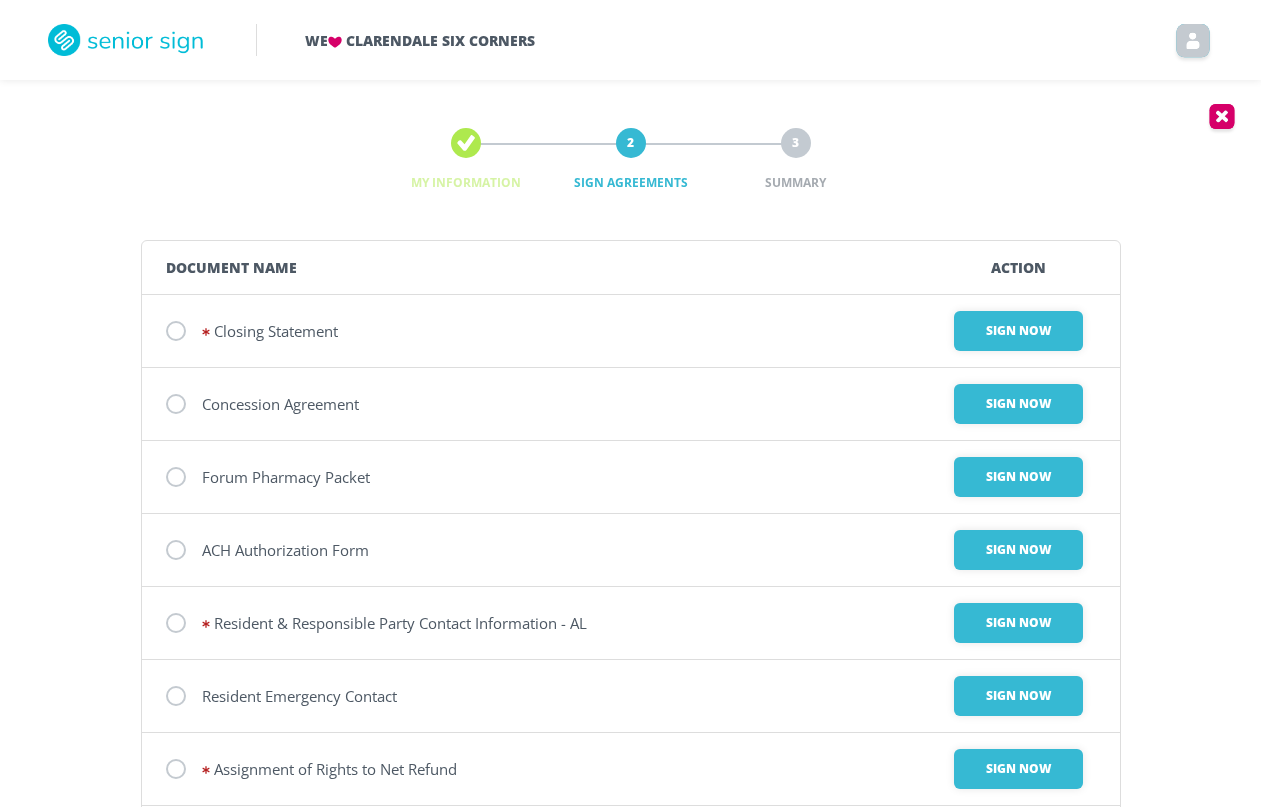 click at bounding box center [466, 142] 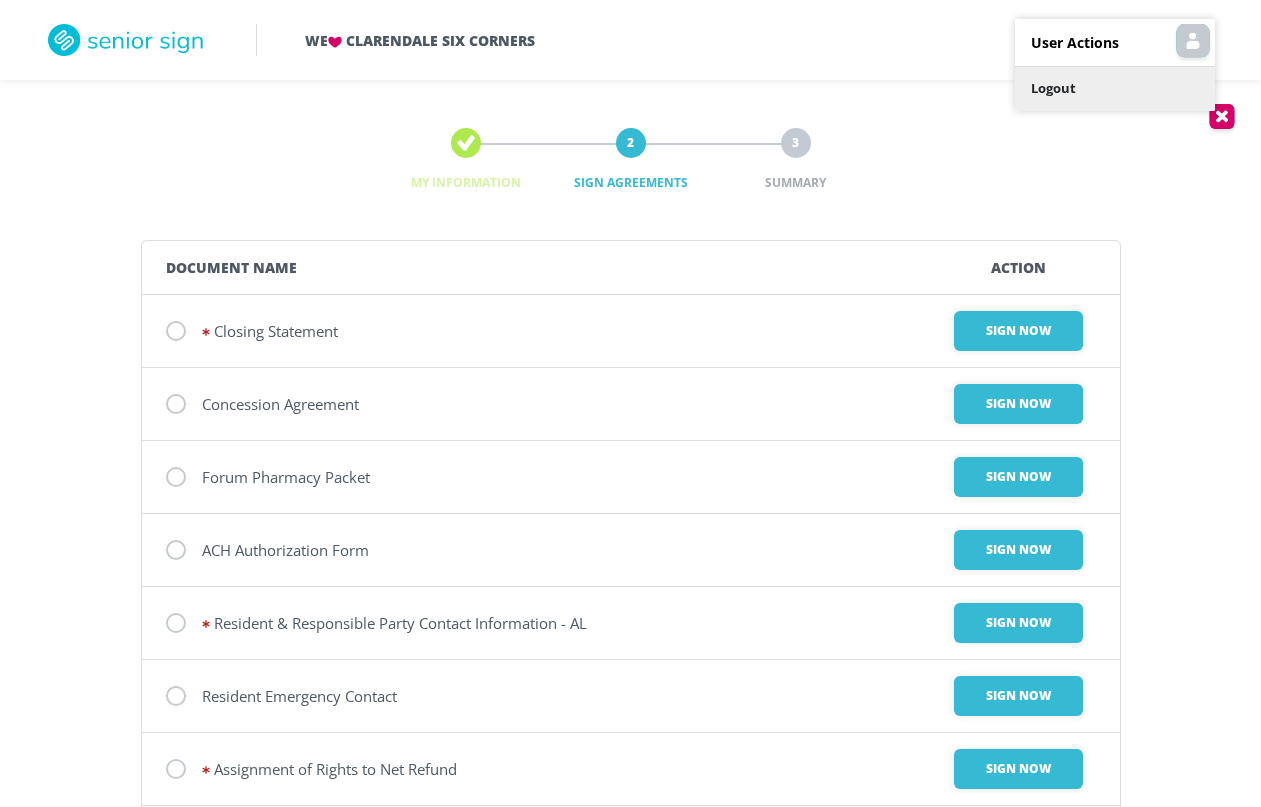 click on "Logout" at bounding box center (1115, 89) 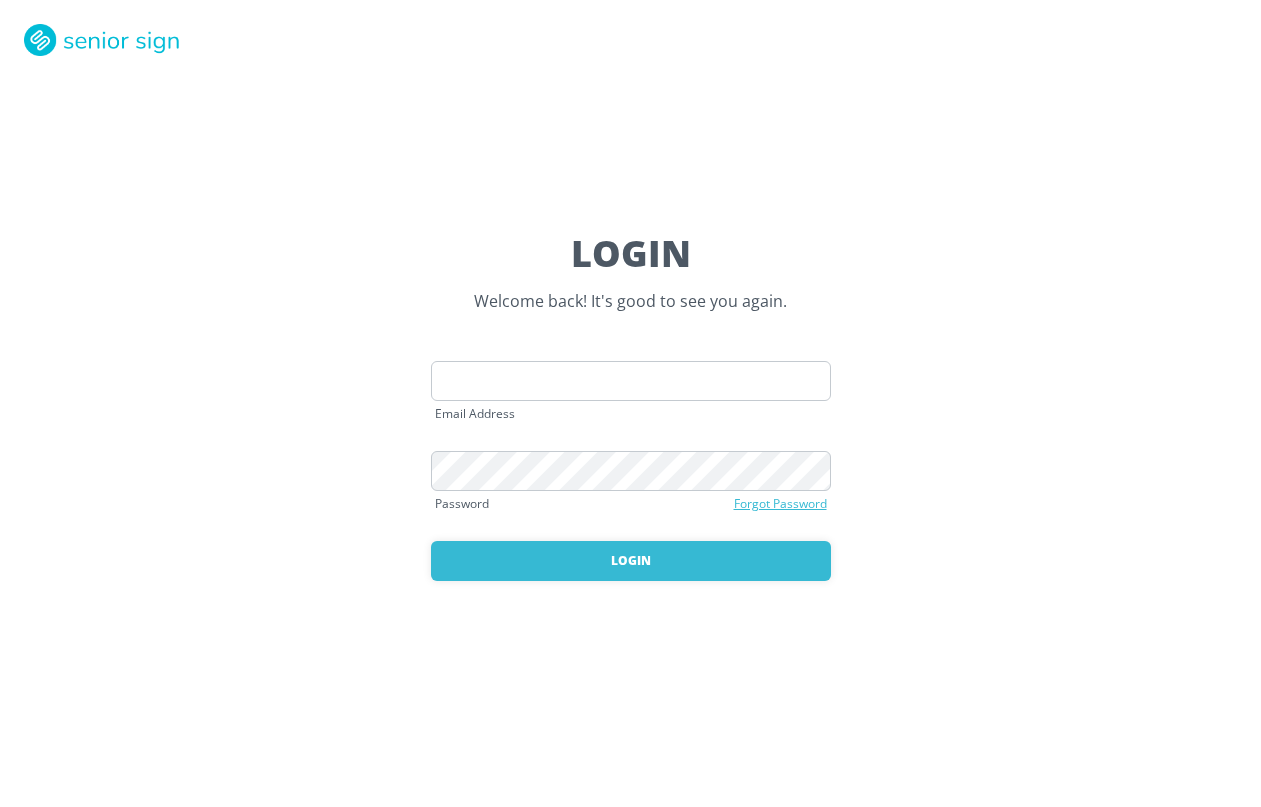 scroll, scrollTop: 0, scrollLeft: 0, axis: both 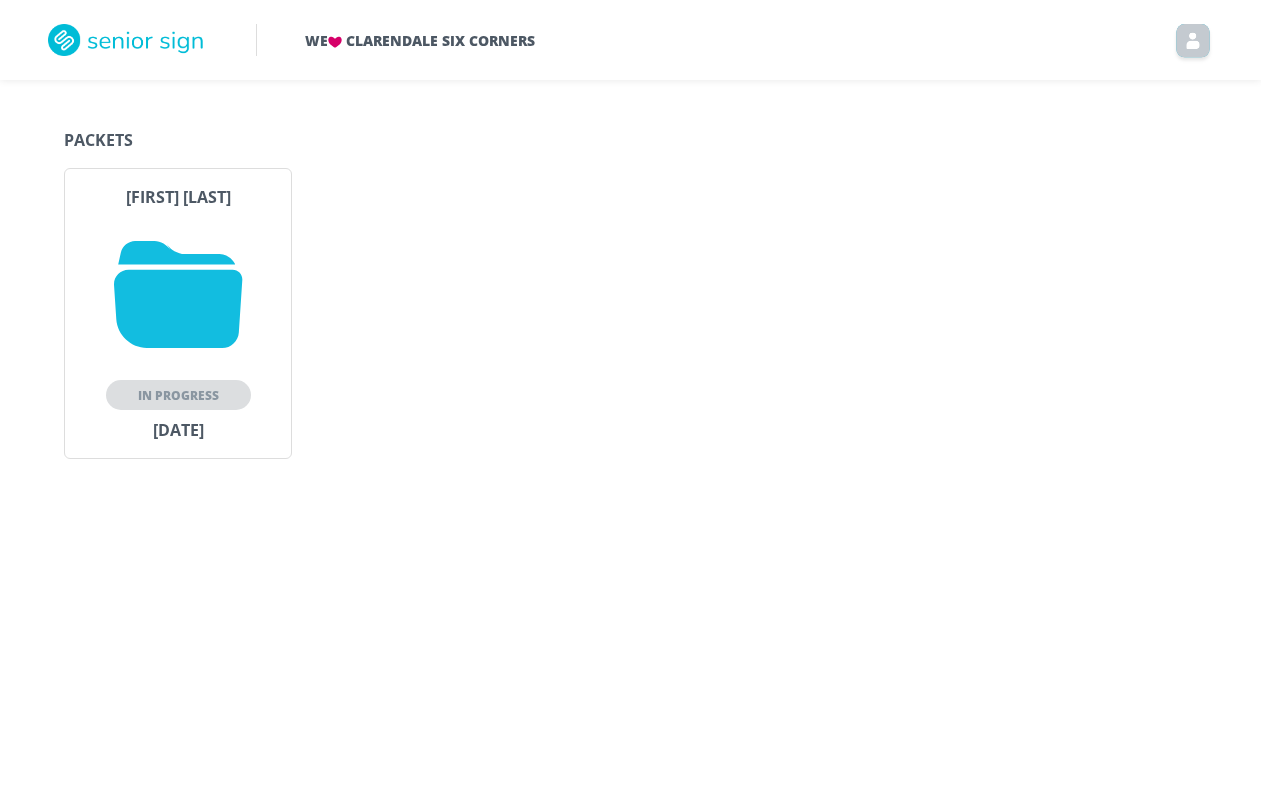 click at bounding box center (178, 294) 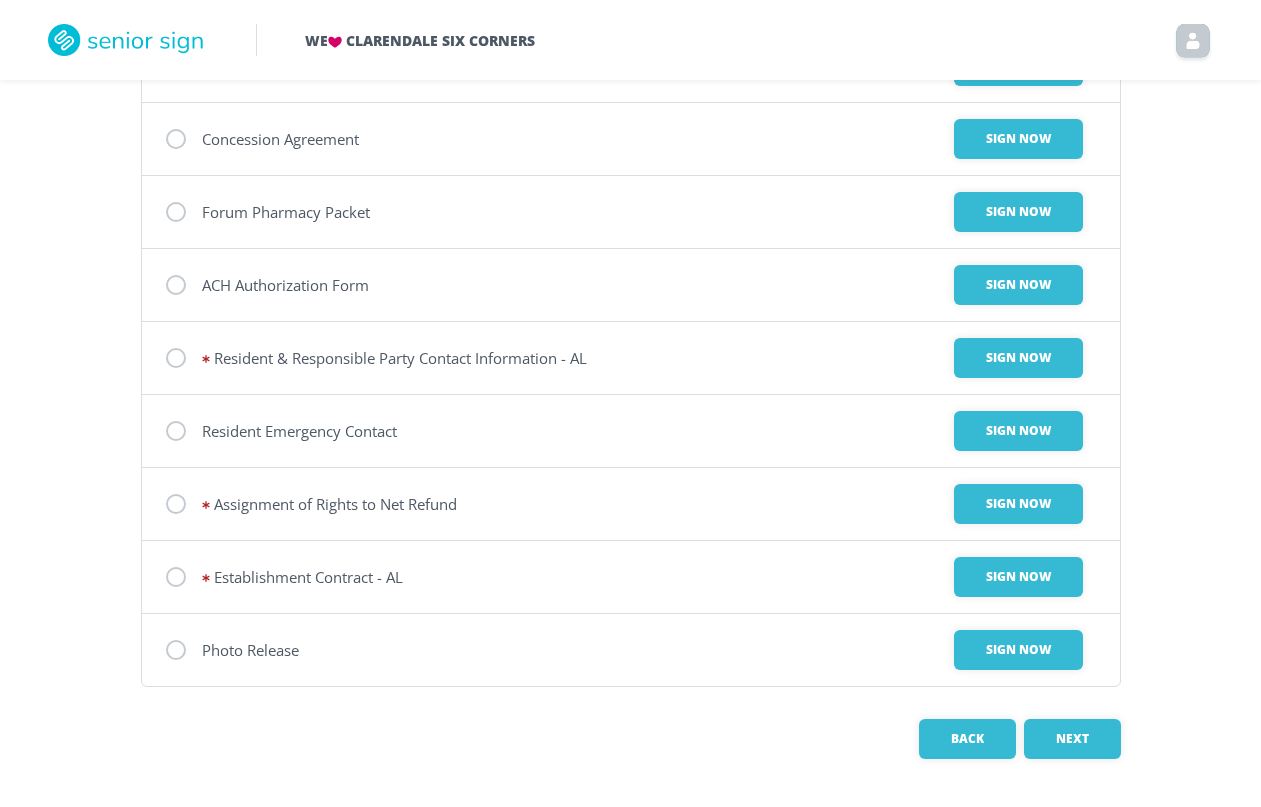 scroll, scrollTop: 232, scrollLeft: 0, axis: vertical 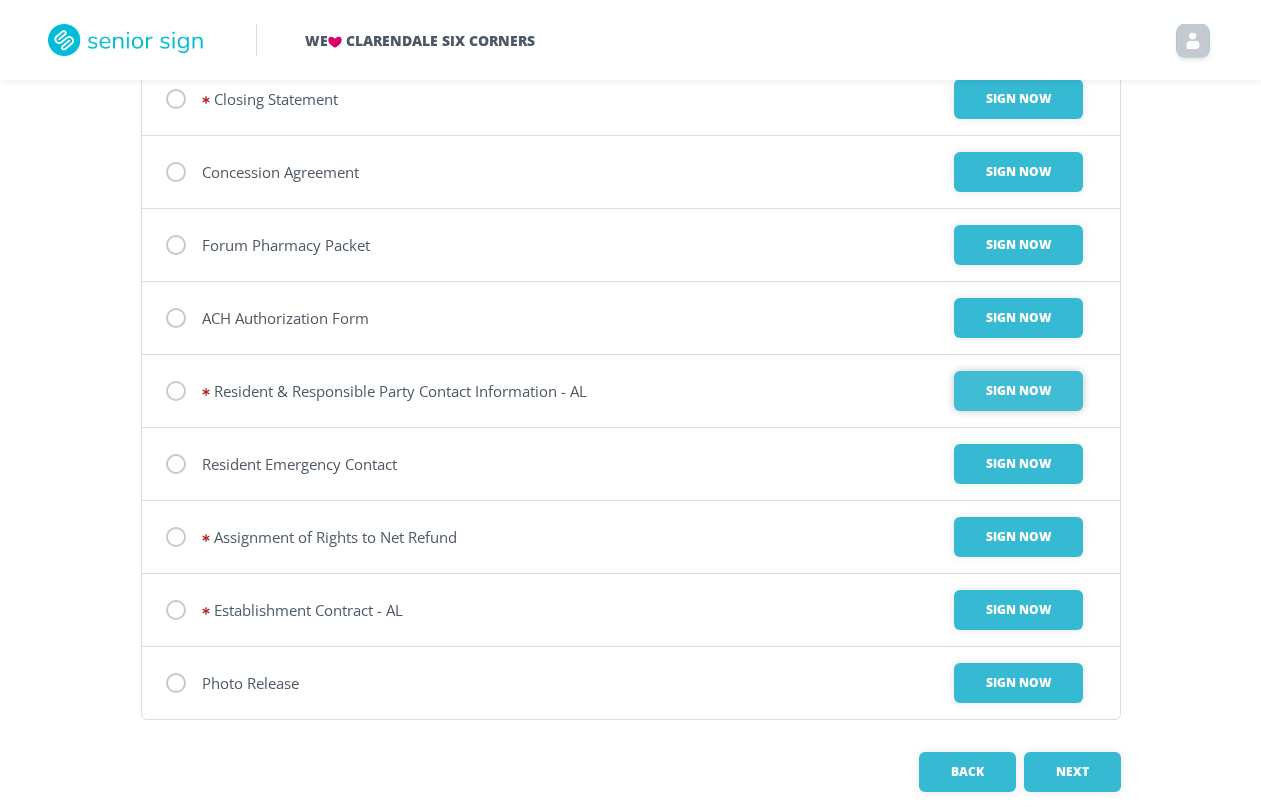 click on "Sign Now" at bounding box center [1018, 99] 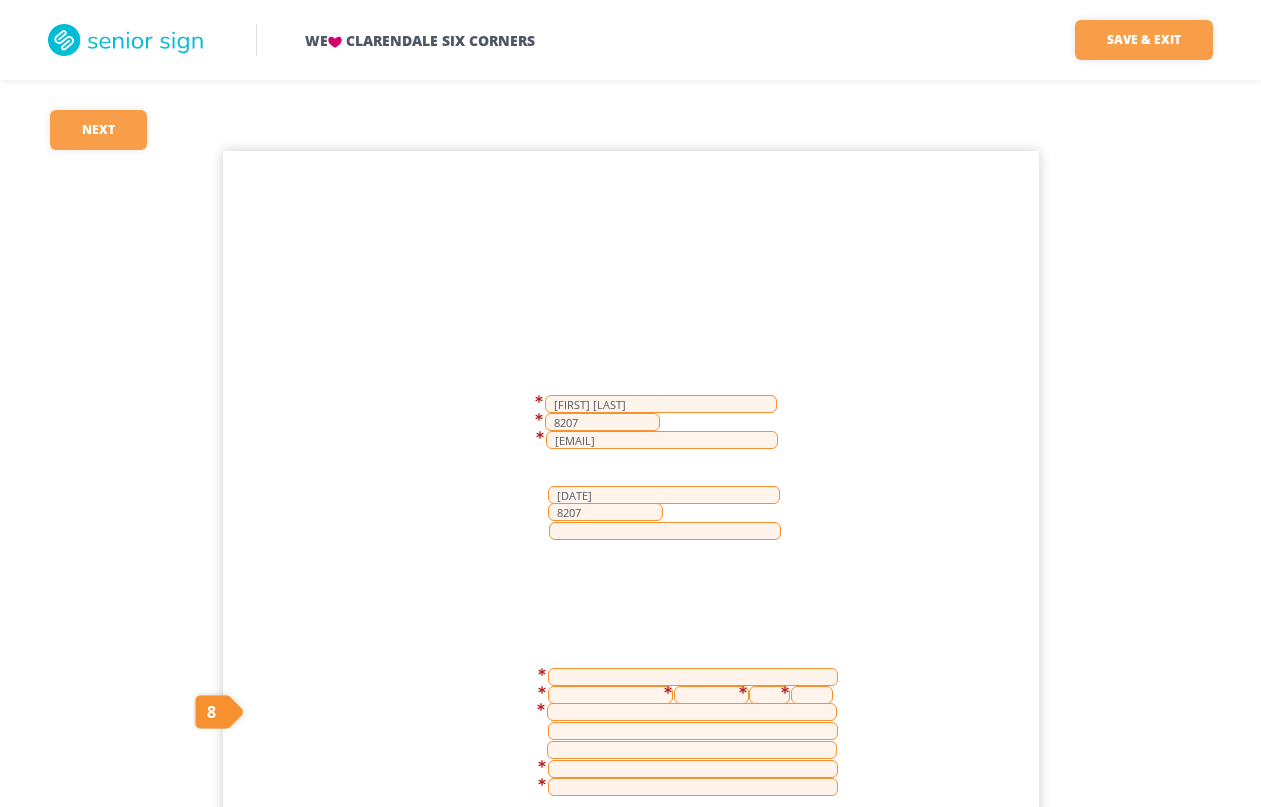 scroll, scrollTop: 0, scrollLeft: 0, axis: both 